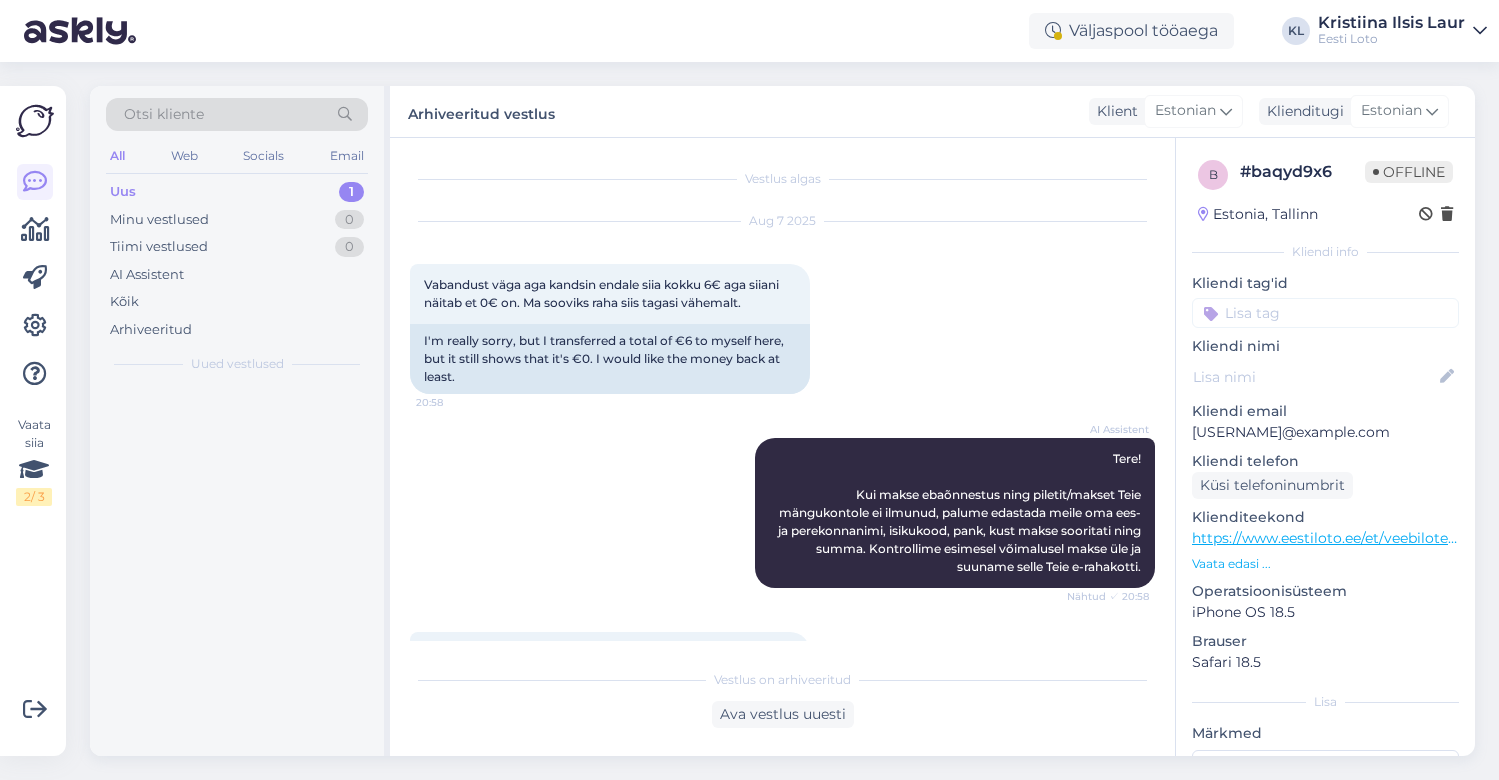 scroll, scrollTop: 0, scrollLeft: 0, axis: both 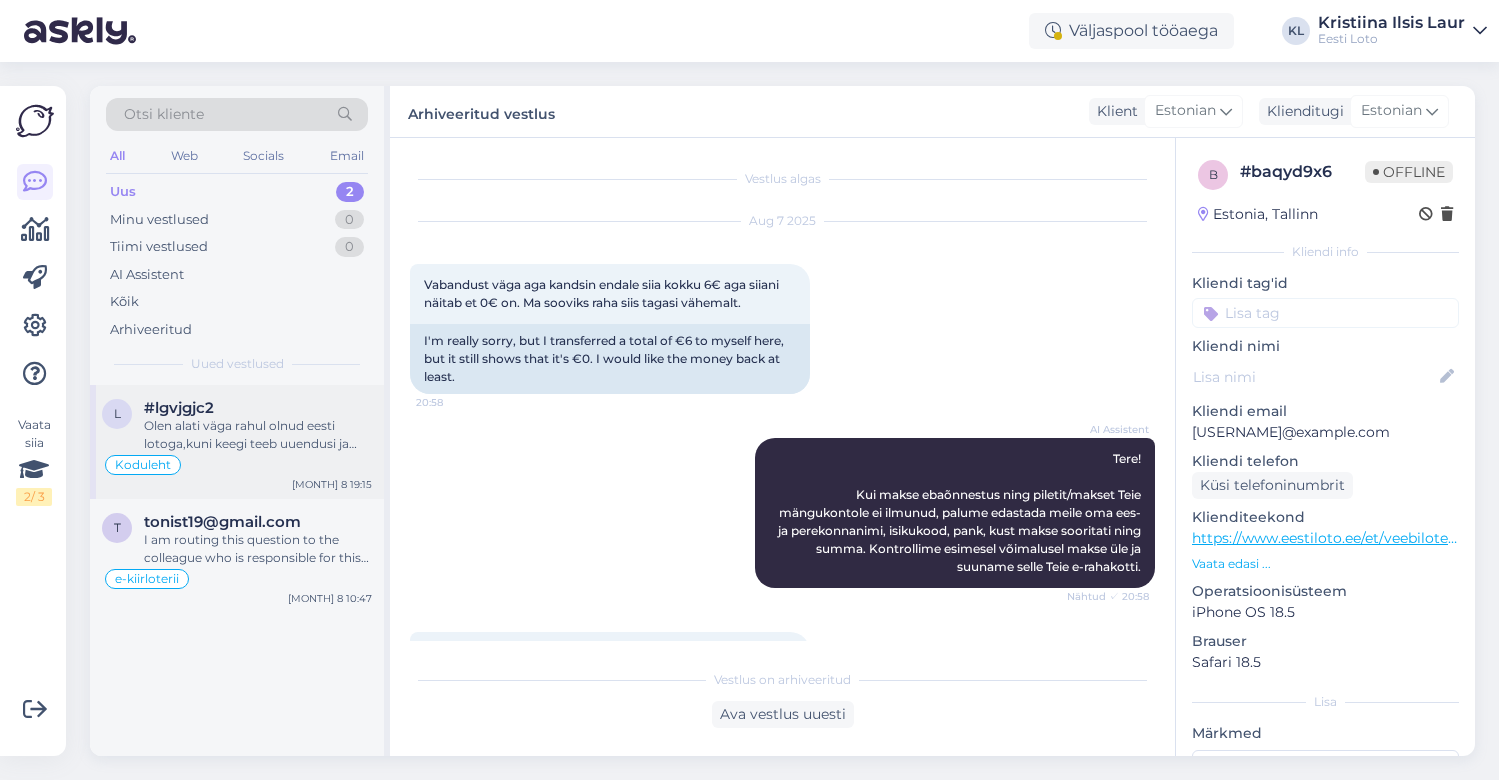 click on "Olen alati väga rahul olnud eesti lotoga,kuni keegi teeb uuendusi ja arvab,et oi kui super,mõtleb vist tahvel arvutitele ja läpakatele,aga mitte telefonidele,küsimusi saab ka teisiti lahendada,selleks on klienditoed emailid ja telefonid,milleks need mullid,kui ei saa neid mujale paigutada" at bounding box center [258, 435] 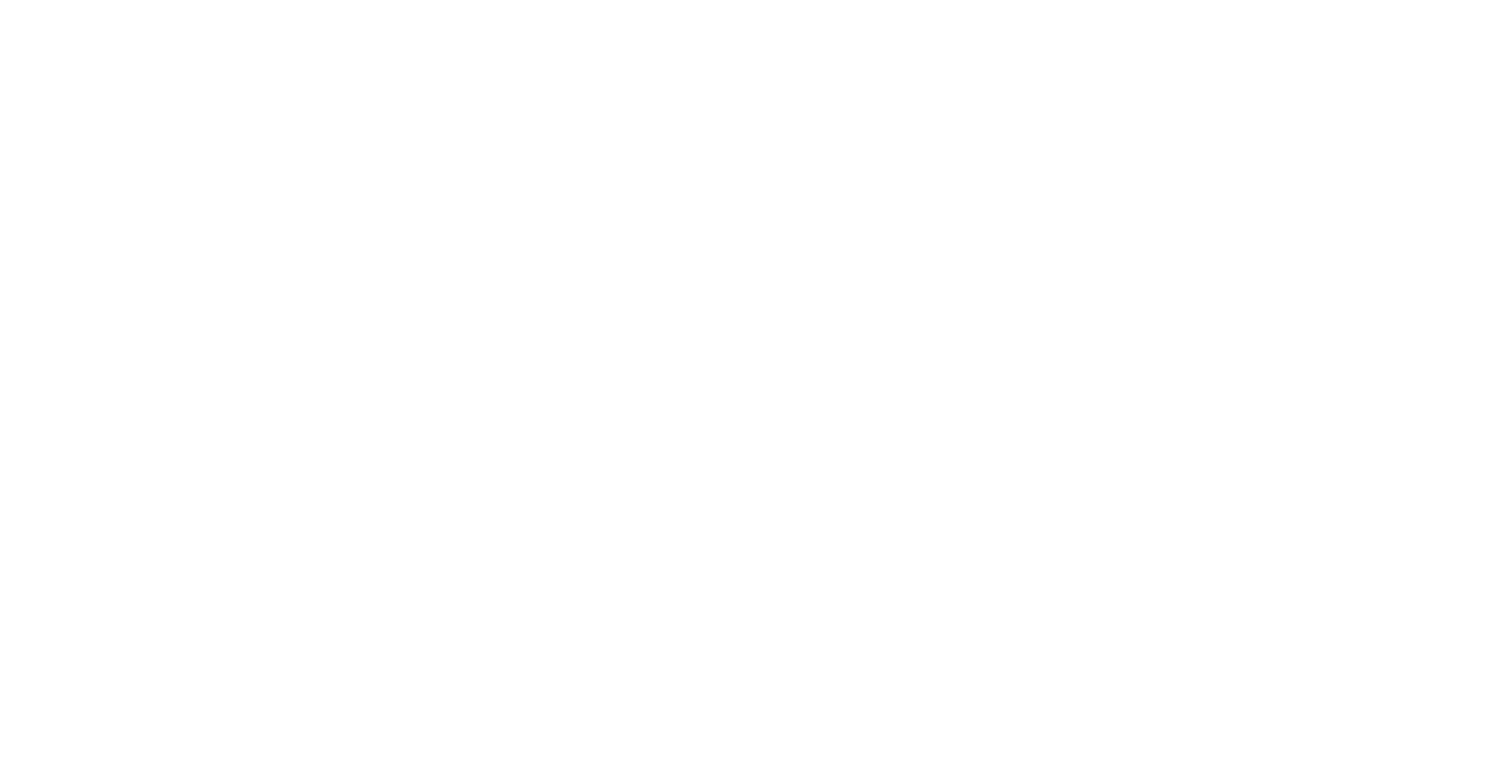 scroll, scrollTop: 0, scrollLeft: 0, axis: both 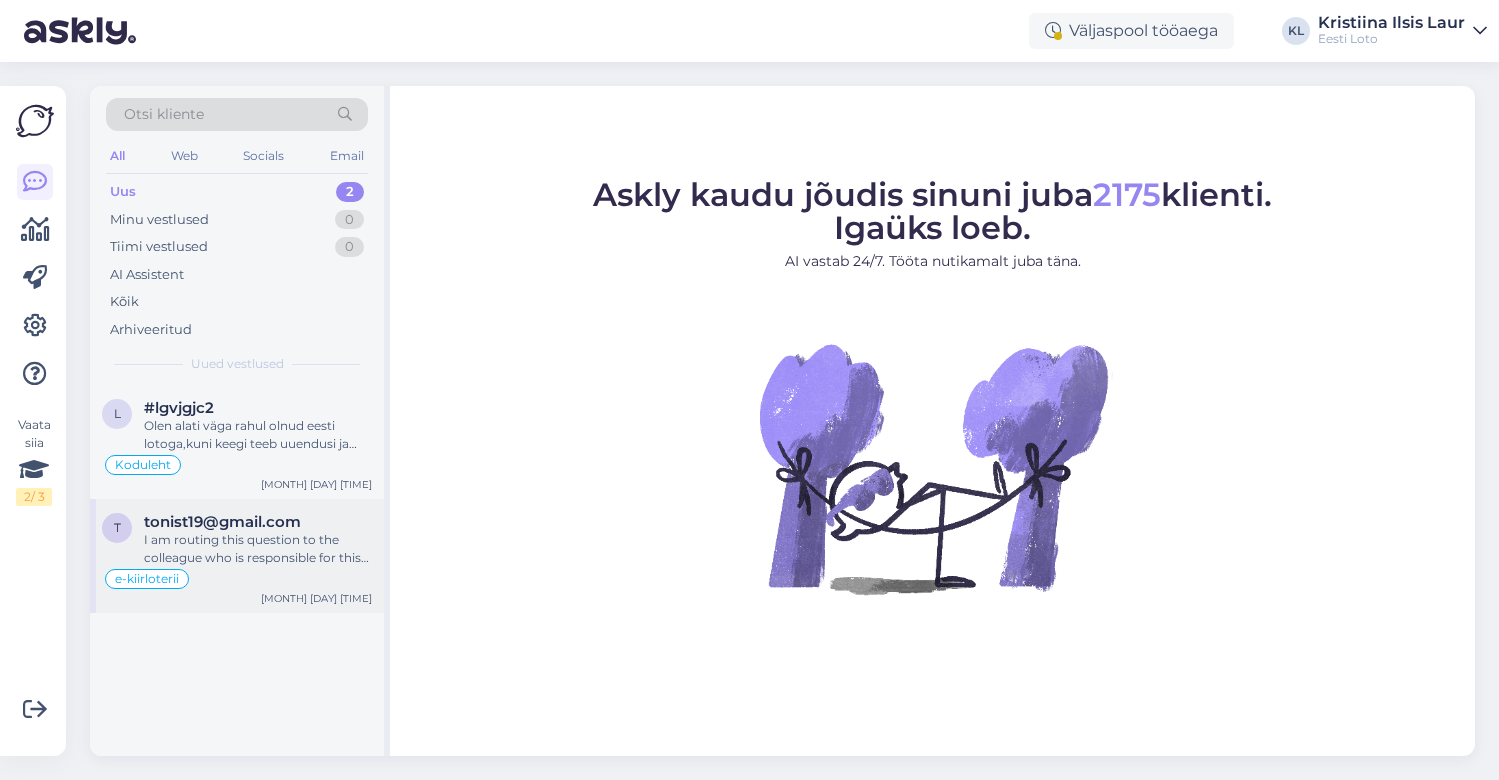click on "I am routing this question to the colleague who is responsible for this topic. The reply might take a bit. But it’ll be saved here for you to read later." at bounding box center [258, 549] 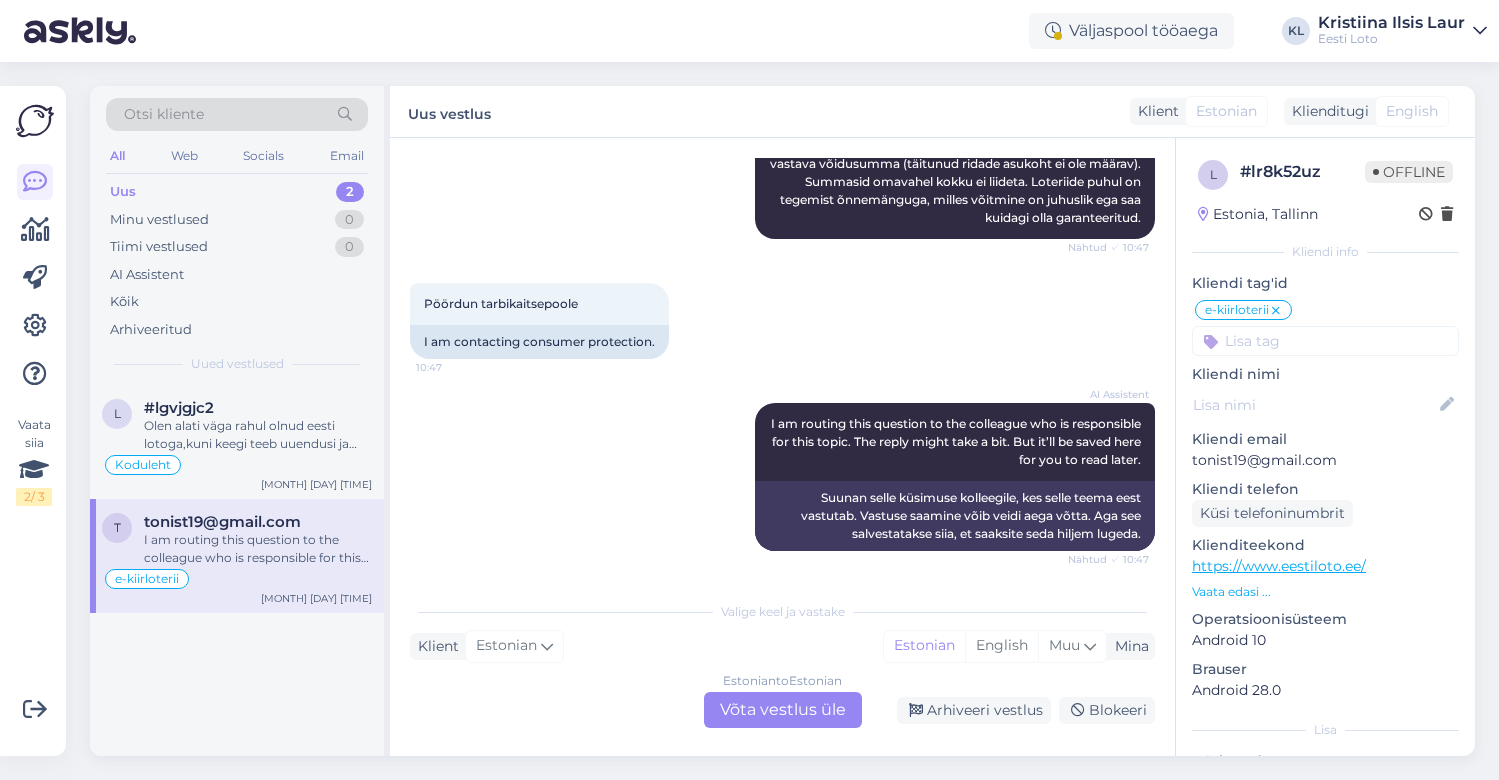 scroll, scrollTop: 2277, scrollLeft: 0, axis: vertical 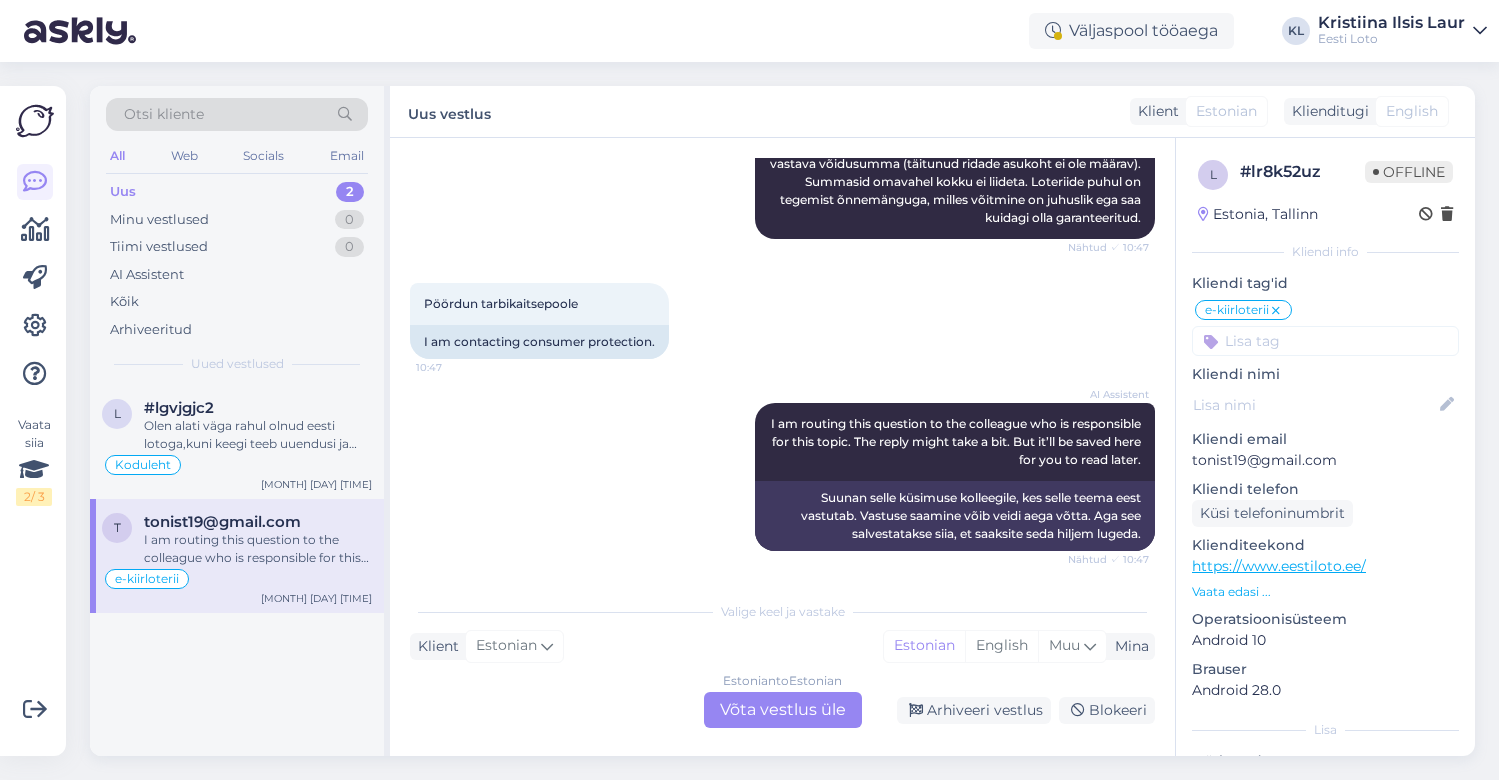 click on "Otsi kliente All Web Socials  Email Uus 2 Minu vestlused 0 Tiimi vestlused 0 AI Assistent Kõik Arhiveeritud Uus vestlus l #lgvjgjc2  Olen alati väga rahul olnud eesti lotoga,kuni keegi teeb uuendusi ja arvab,et oi kui super,mõtleb vist tahvel arvutitele ja läpakatele,aga mitte telefonidele,küsimusi saab ka teisiti lahendada,selleks on klienditoed emailid ja telefonid,milleks need mullid,kui ei saa neid mujale paigutada Koduleht [MONTH] [DAY] [TIME]  [EMAIL] I am routing this question to the colleague who is responsible for this topic. The reply might take a bit. But it’ll be saved here for you to read later. e-kiirloterii [MONTH] [DAY] [TIME]  Uus vestlus Klient Estonian Klienditugi English Vestlus algas Jul 23 [YEAR] Mängisin bingot e lotona . Sain kaks rida täis aga sain vaid ühe rea eest raha  [TIME]  I played bingo or lottery. I got two lines filled but I only got money for one line. AI Assistent Nähtud ✓ [TIME]  Näiteks ma sain teise piletil täis teise ja kolmanda rea . [TIME]  AI Assistent Mina" at bounding box center (788, 421) 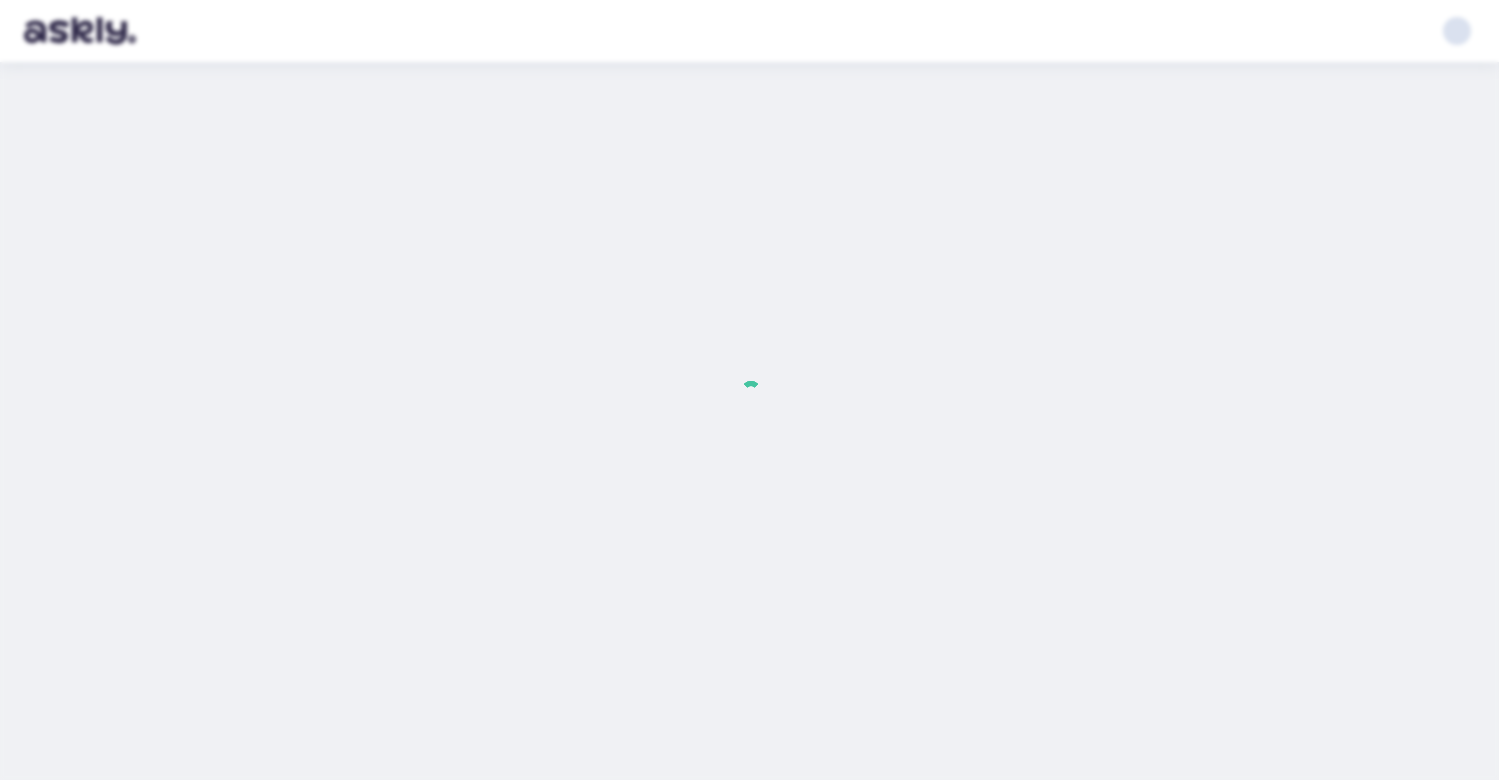scroll, scrollTop: 0, scrollLeft: 0, axis: both 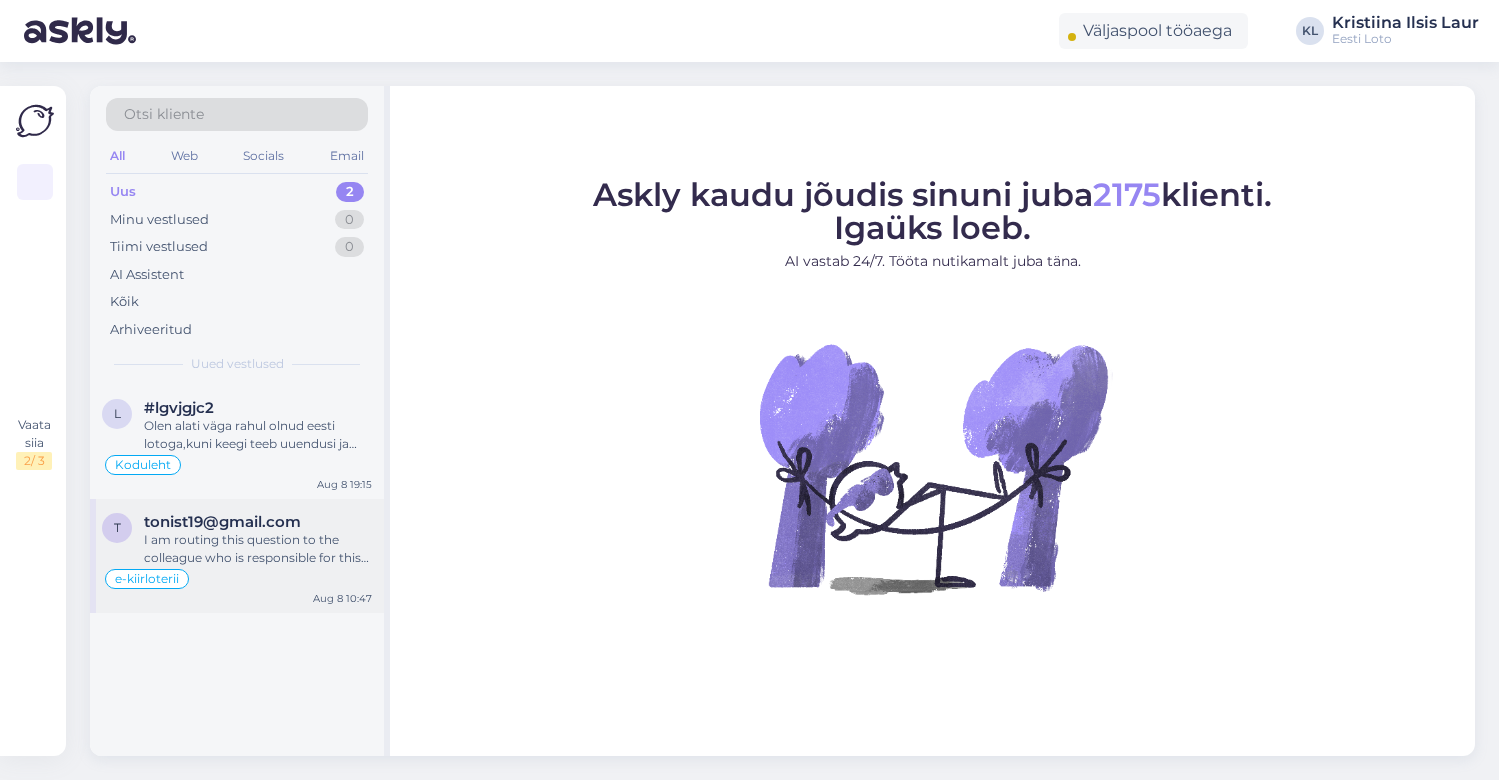 click on "I am routing this question to the colleague who is responsible for this topic. The reply might take a bit. But it’ll be saved here for you to read later." at bounding box center [258, 549] 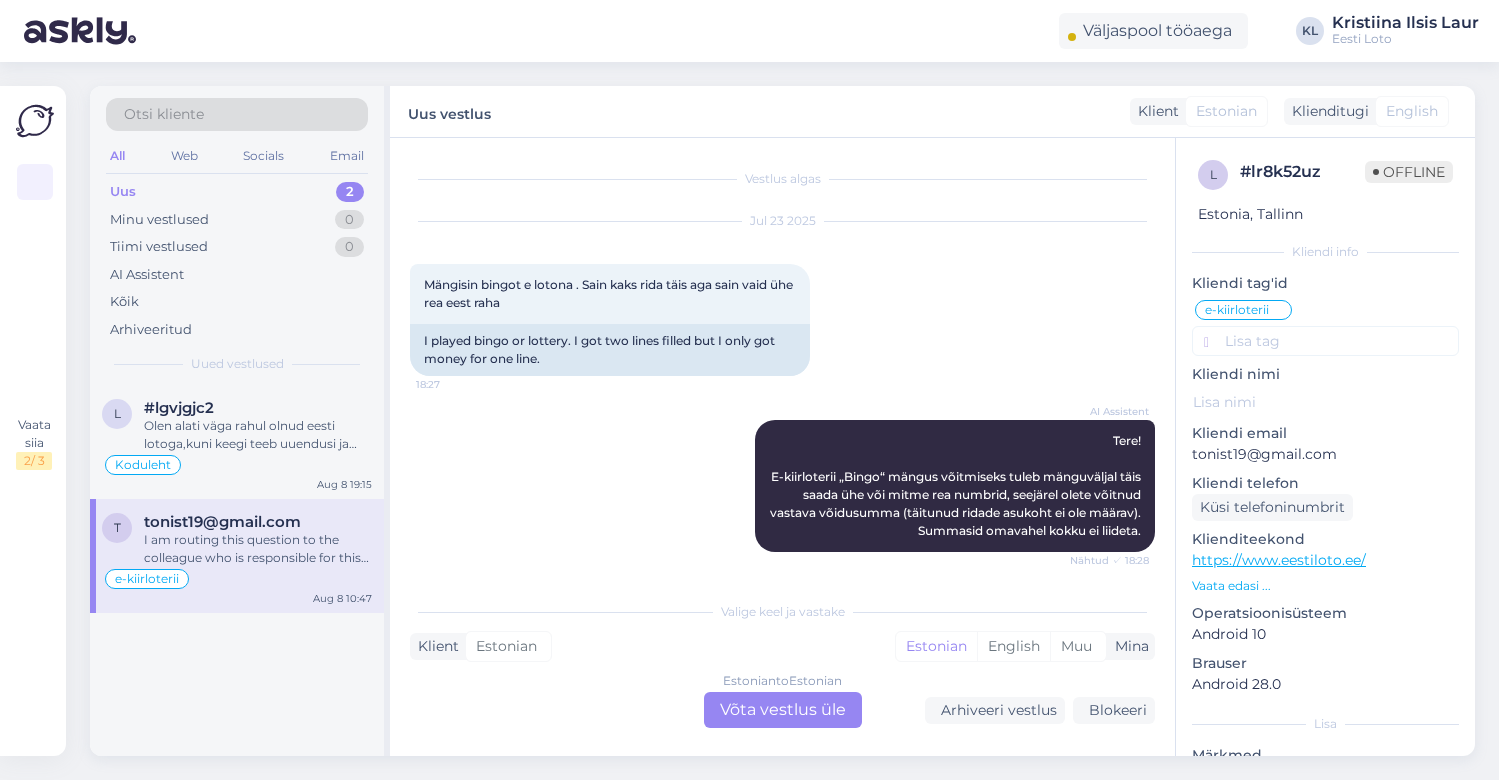 scroll, scrollTop: 2277, scrollLeft: 0, axis: vertical 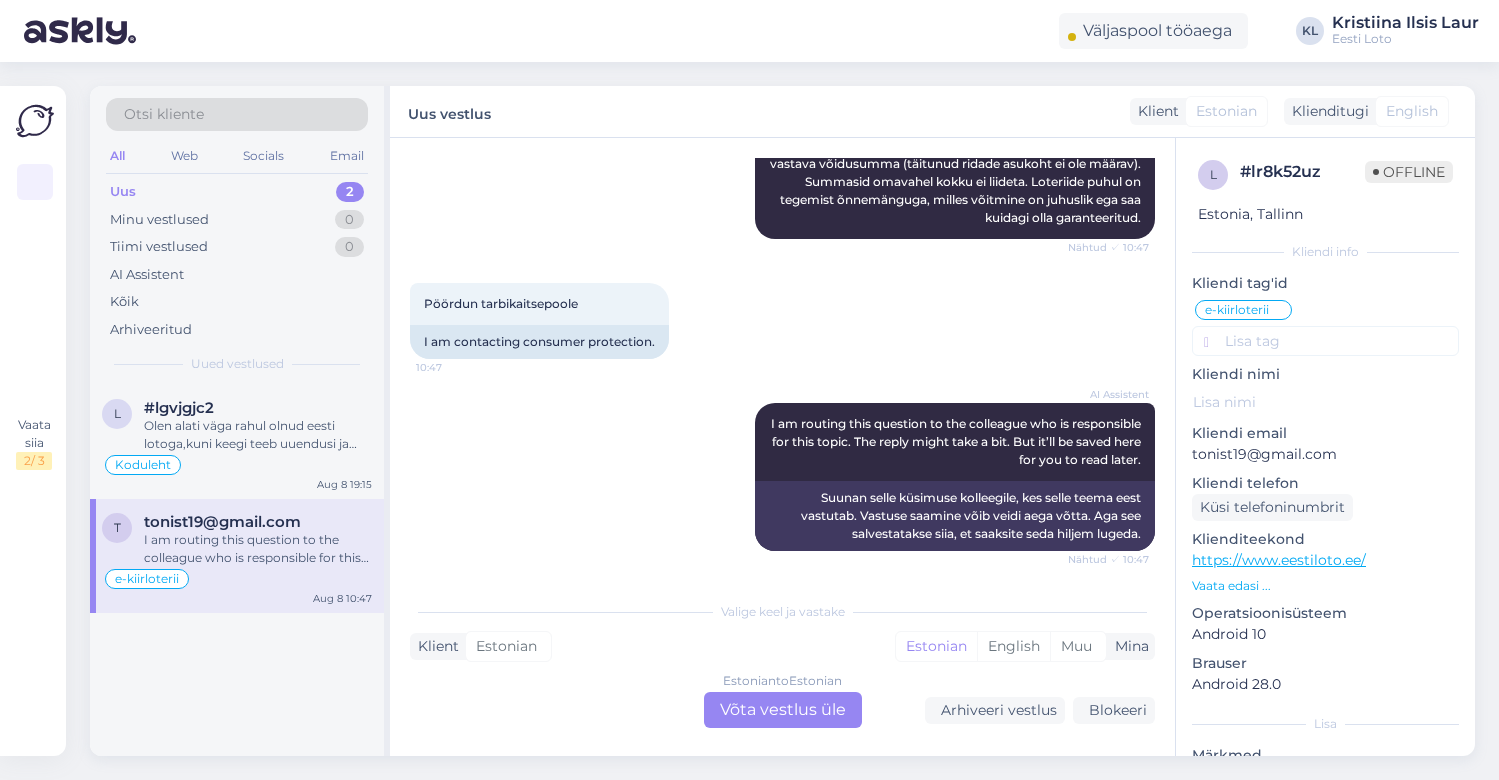 click on "Estonian  to  Estonian Võta vestlus üle" at bounding box center [783, 710] 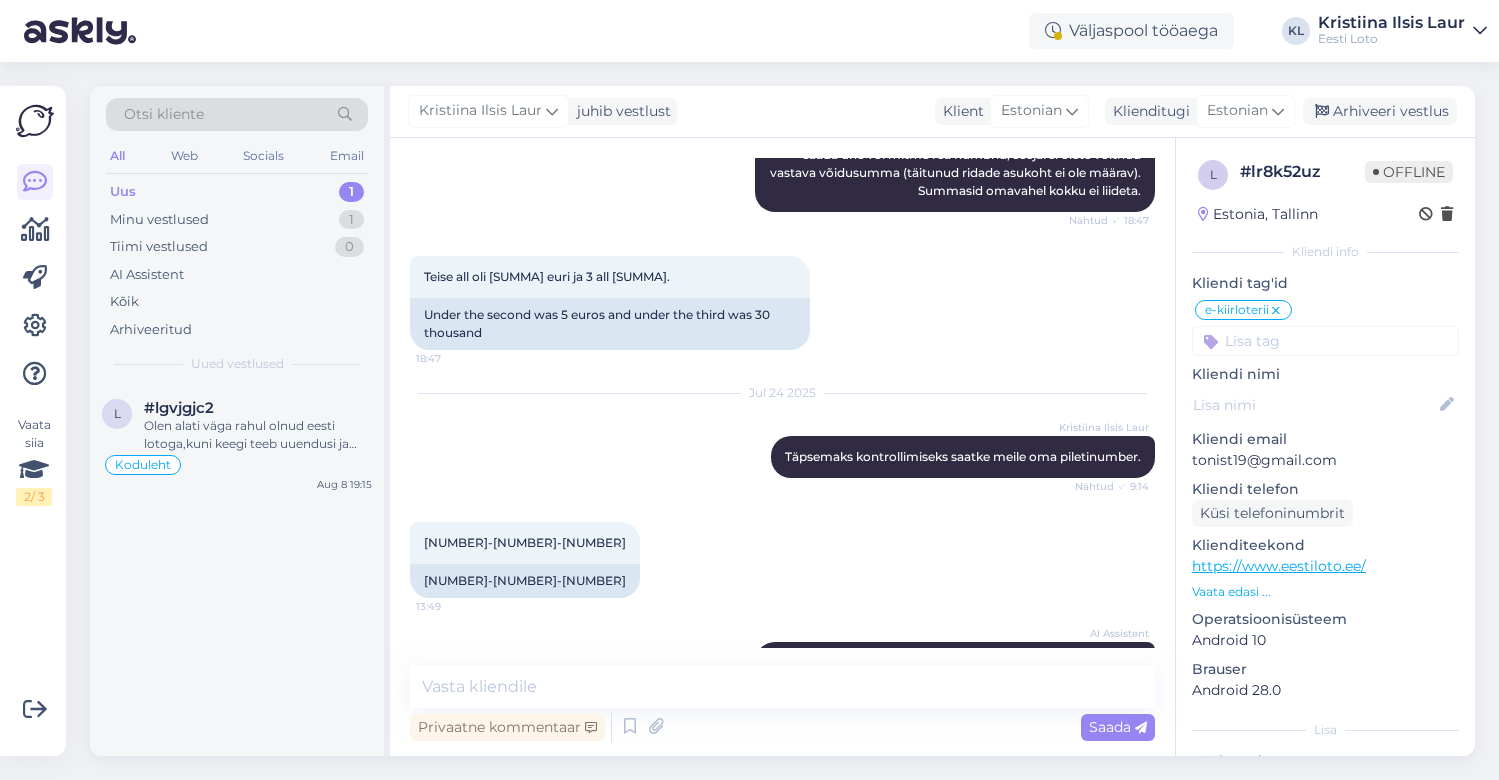 scroll, scrollTop: 0, scrollLeft: 0, axis: both 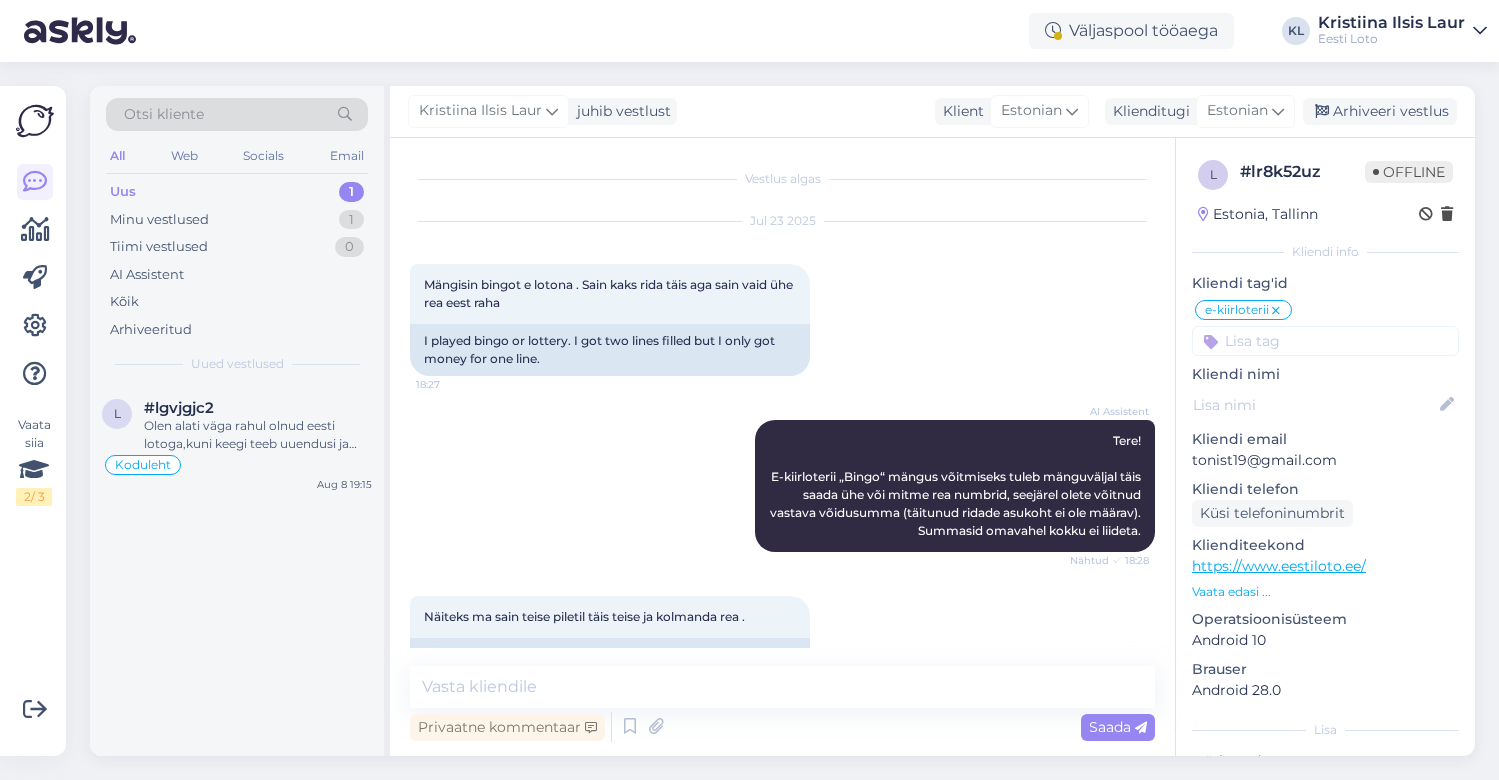 drag, startPoint x: 548, startPoint y: 303, endPoint x: 405, endPoint y: 284, distance: 144.25671 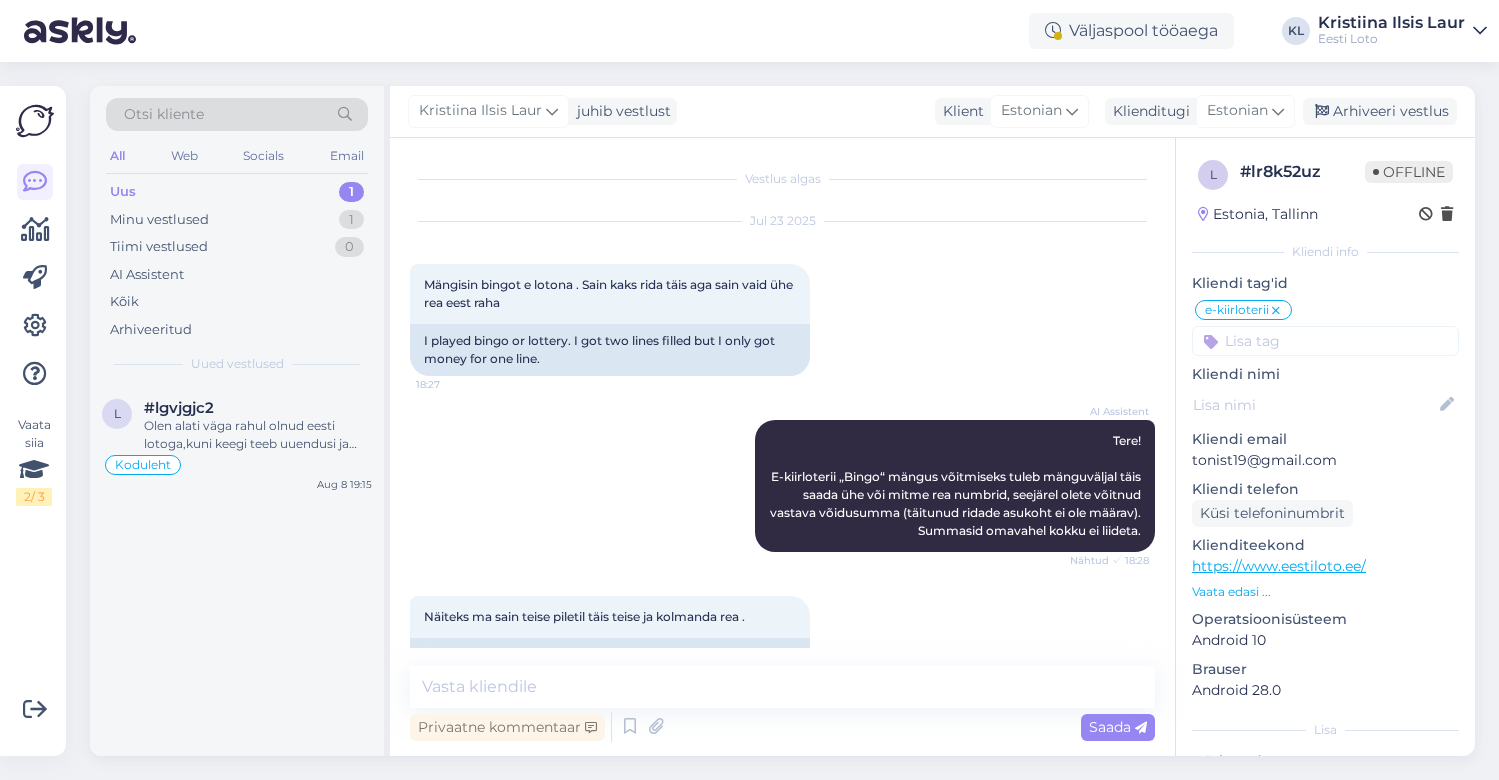 click on "Vestlus algas [MONTH] [DAY] [YEAR] Mängisin bingot e lotona . Sain kaks rida täis aga sain vaid ühe rea eest raha [TIME]  I played bingo or lottery. I got two lines filled but I only got money for one line. AI Assistent Tere!
E-kiirloterii „Bingo“ mängus võitmiseks tuleb mänguväljal täis saada ühe või mitme rea numbrid, seejärel olete võitnud vastava võidusumma (täitunud ridade asukoht ei ole määrav). Summasid omavahel kokku ei liideta. Nähtud ✓ [TIME]  Näiteks ma sain teise piletil täis teise ja kolmanda rea . [TIME]  For example, I got a full second and third row on my second ticket. AI Assistent E-kiirloterii „Bingo“ mängus võitmiseks tuleb mänguväljal täis saada ühe või mitme rea numbrid, seejärel olete võitnud vastava võidusumma (täitunud ridade asukoht ei ole määrav). Summasid omavahel kokku ei liideta. Nähtud ✓ [TIME]  Teise all oli 5 euri ja 3 all 30 tuhat [TIME]  Under the second was 5 euros and under the third was 30 thousand [MONTH] [DAY] [YEAR] [FIRST] [LAST] [TIME]" at bounding box center (782, 447) 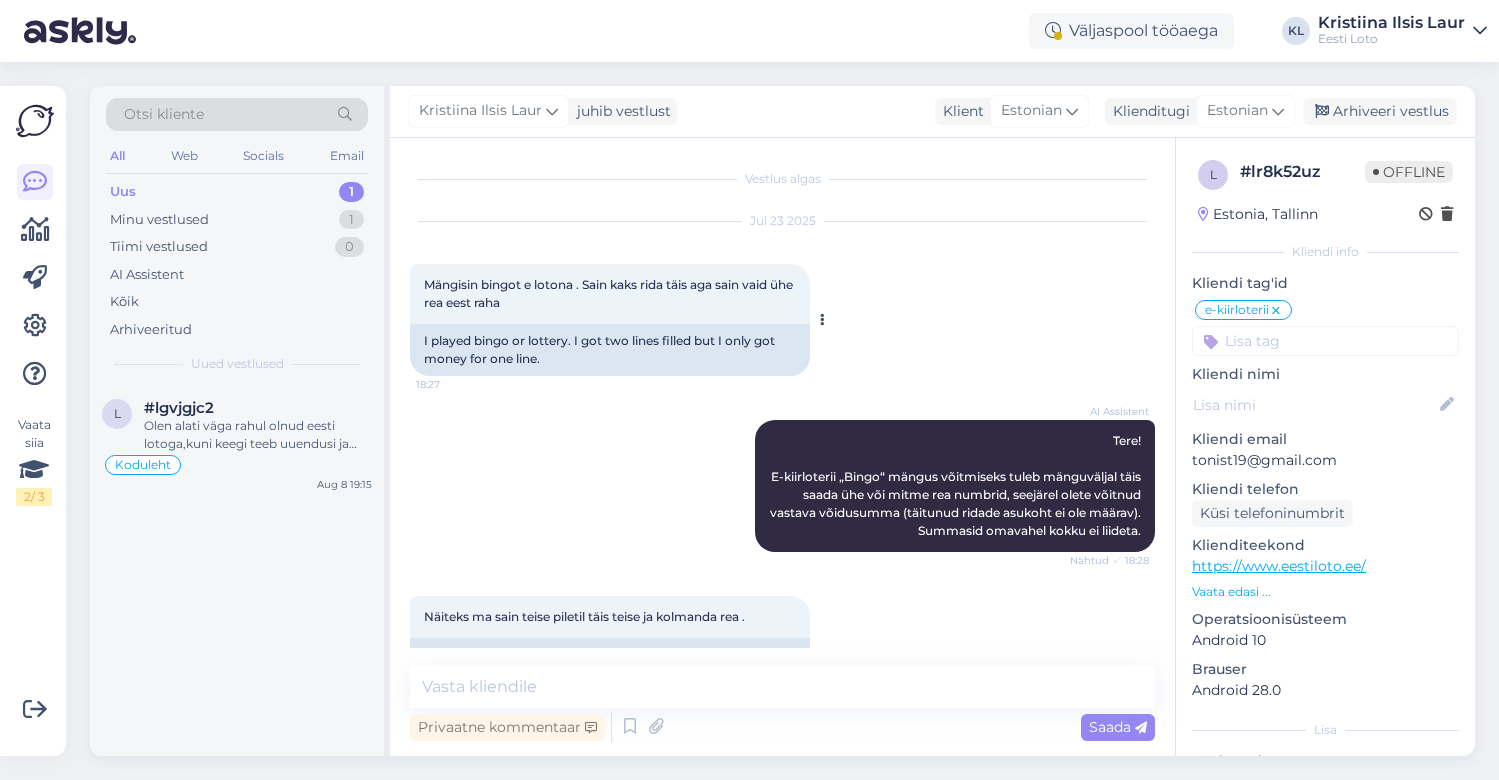 copy on "Mängisin bingot e lotona . Sain kaks rida täis aga sain vaid ühe rea eest raha" 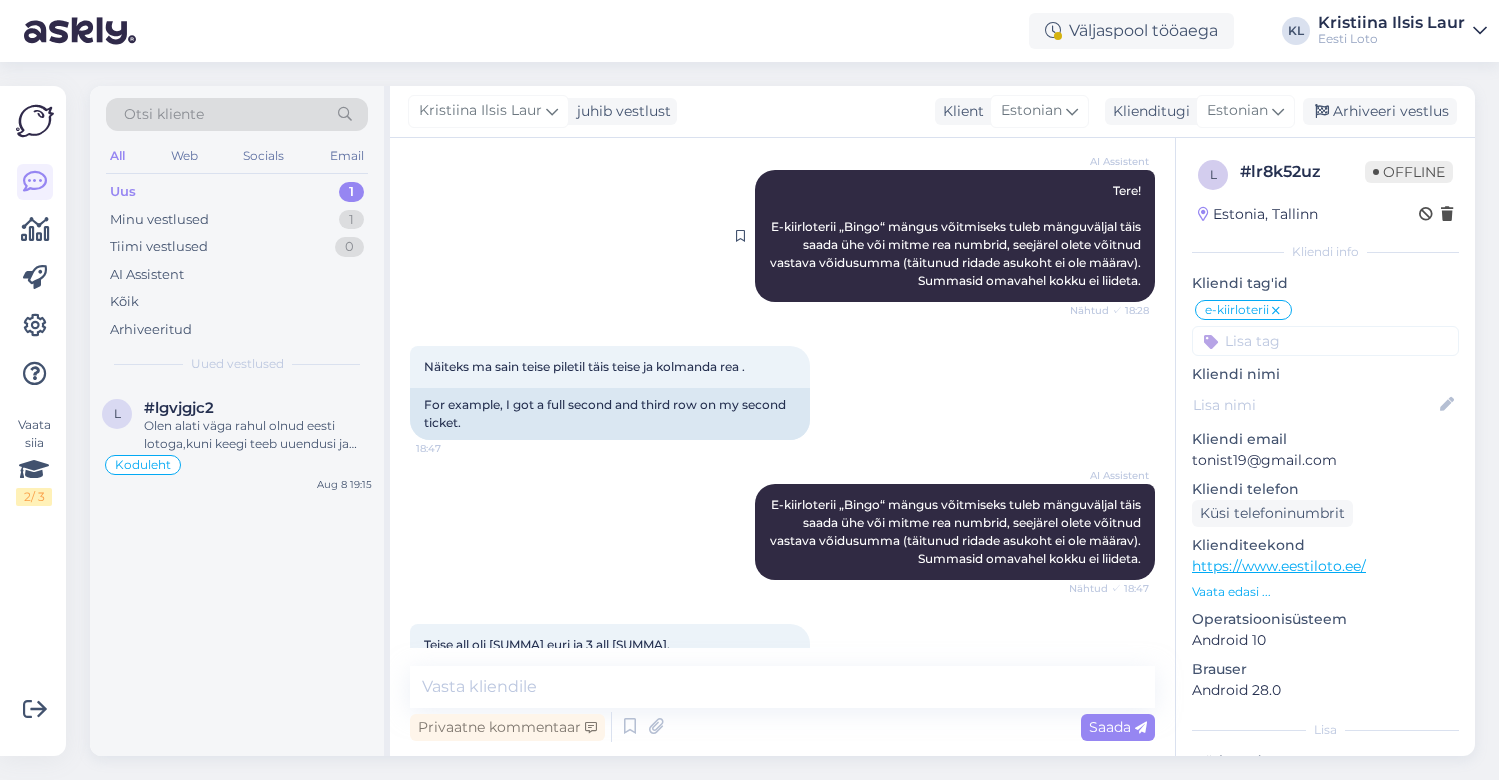 scroll, scrollTop: 254, scrollLeft: 0, axis: vertical 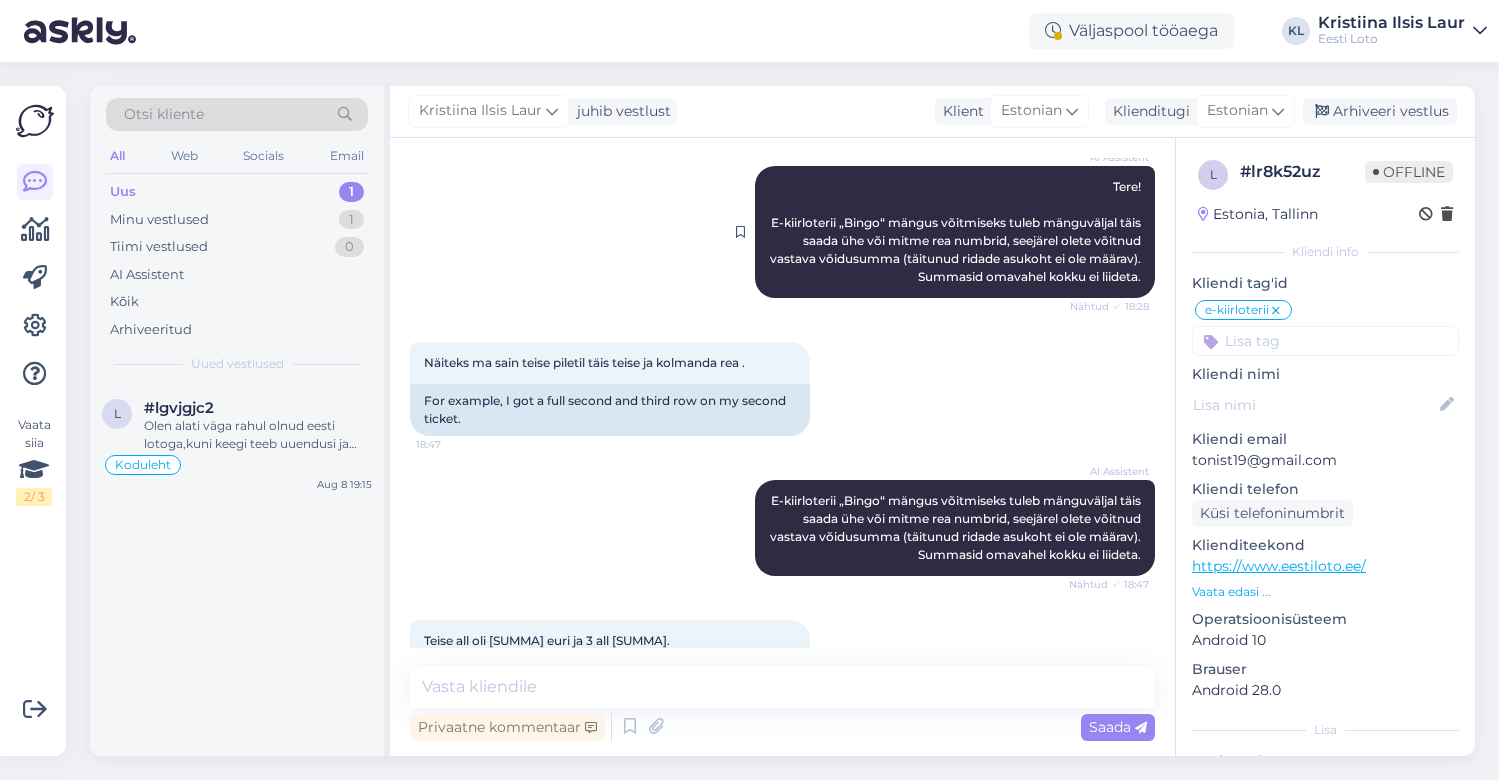 click on "AI Assistent Tere!
E-kiirloterii „Bingo“ mängus võitmiseks tuleb mänguväljal täis saada ühe või mitme rea numbrid, seejärel olete võitnud vastava võidusumma (täitunud ridade asukoht ei ole määrav). Summasid omavahel kokku ei liideta. Nähtud ✓ 18:28" at bounding box center [955, 232] 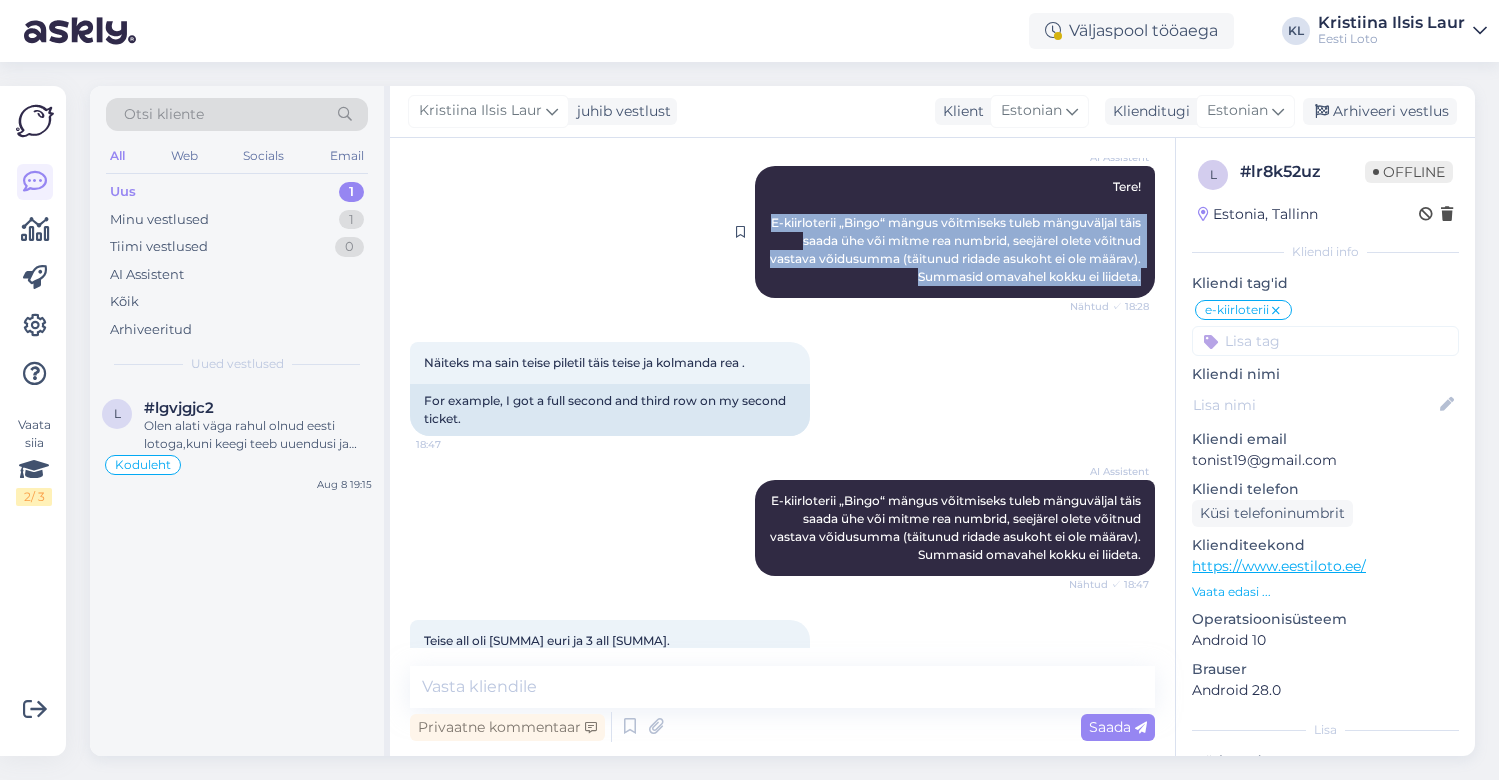 drag, startPoint x: 1142, startPoint y: 281, endPoint x: 783, endPoint y: 224, distance: 363.49692 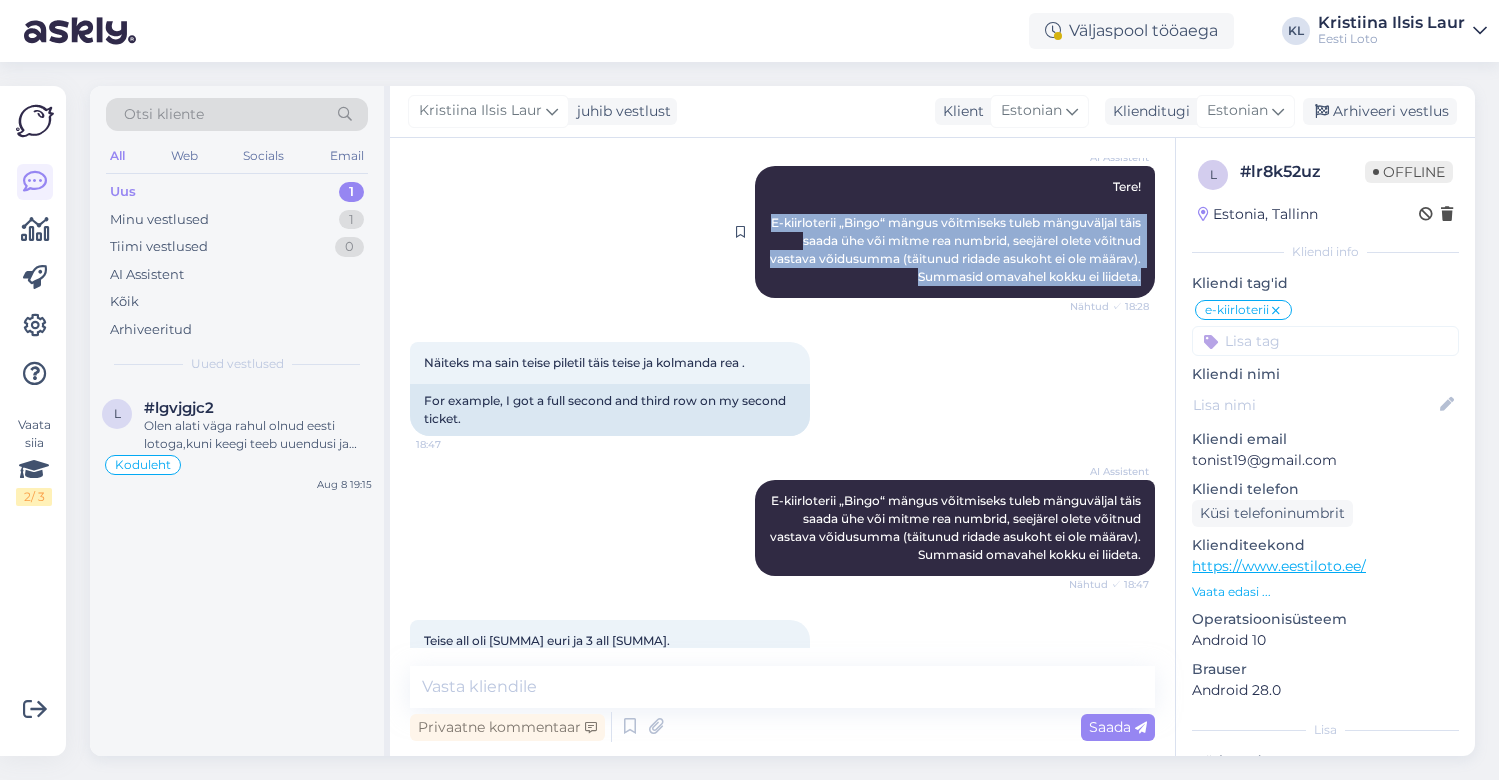 click on "AI Assistent Tere!
E-kiirloterii „Bingo“ mängus võitmiseks tuleb mänguväljal täis saada ühe või mitme rea numbrid, seejärel olete võitnud vastava võidusumma (täitunud ridade asukoht ei ole määrav). Summasid omavahel kokku ei liideta. Nähtud ✓ 18:28" at bounding box center [955, 232] 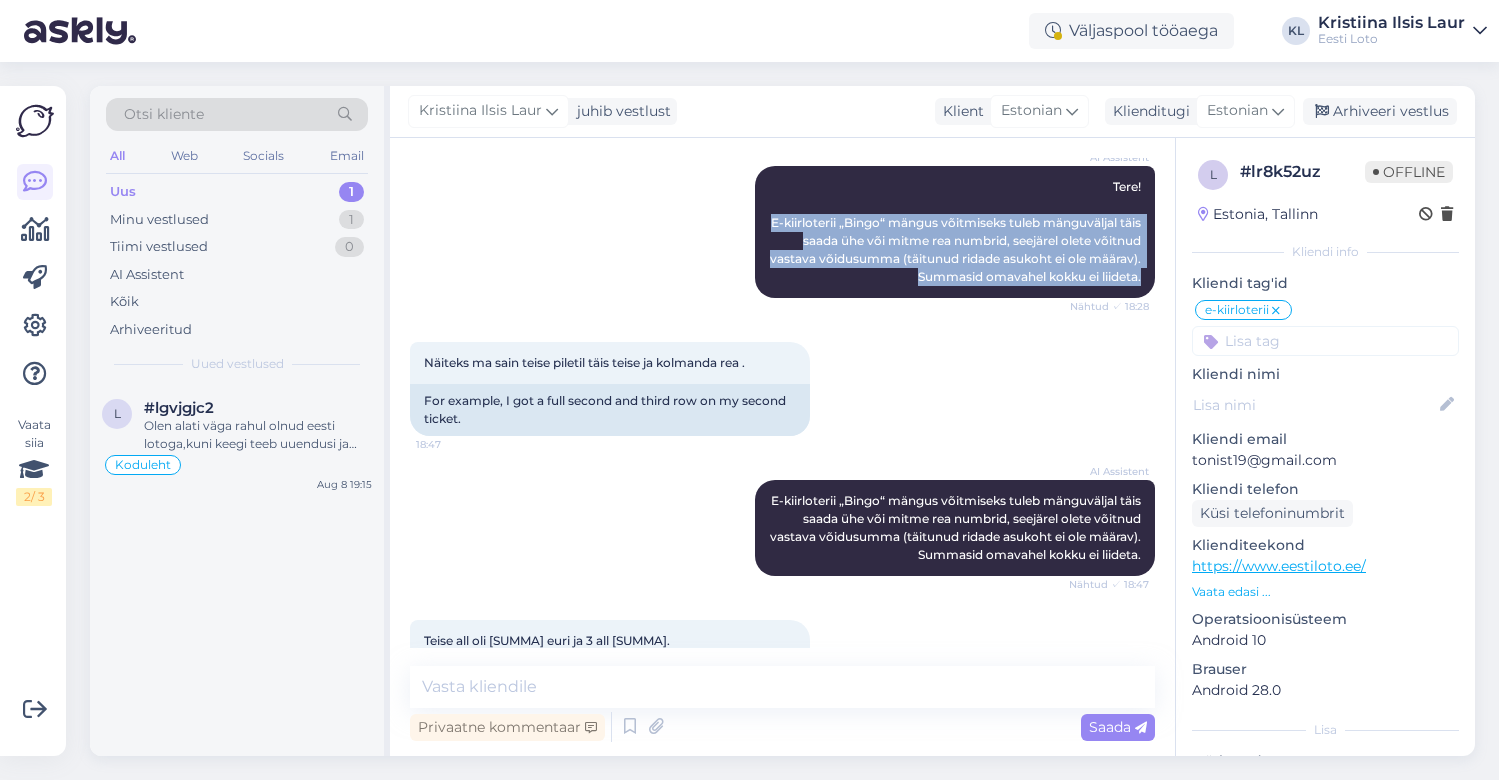 copy on "E-kiirloterii „Bingo“ mängus võitmiseks tuleb mänguväljal täis saada ühe või mitme rea numbrid, seejärel olete võitnud vastava võidusumma (täitunud ridade asukoht ei ole määrav). Summasid omavahel kokku ei liideta." 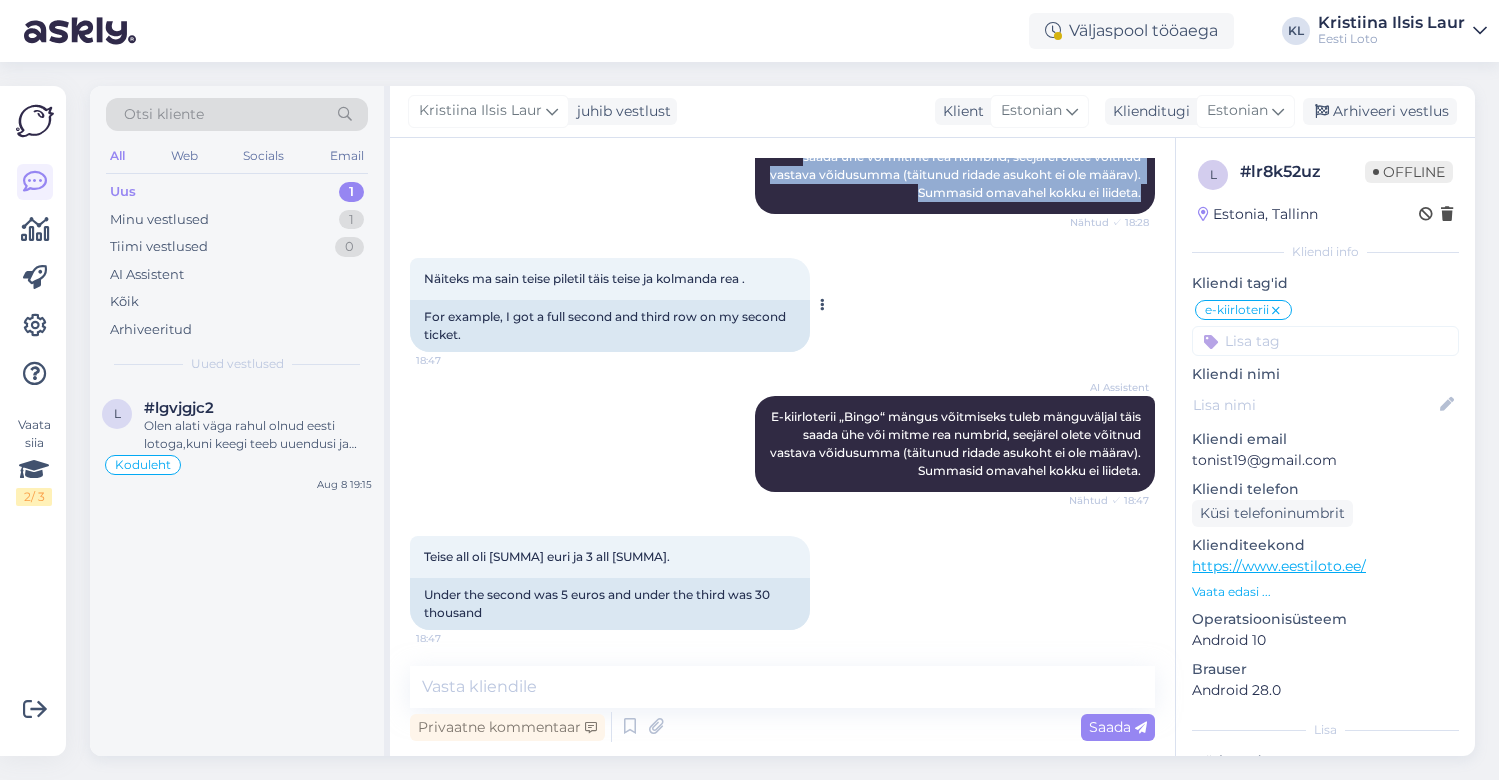 scroll, scrollTop: 354, scrollLeft: 0, axis: vertical 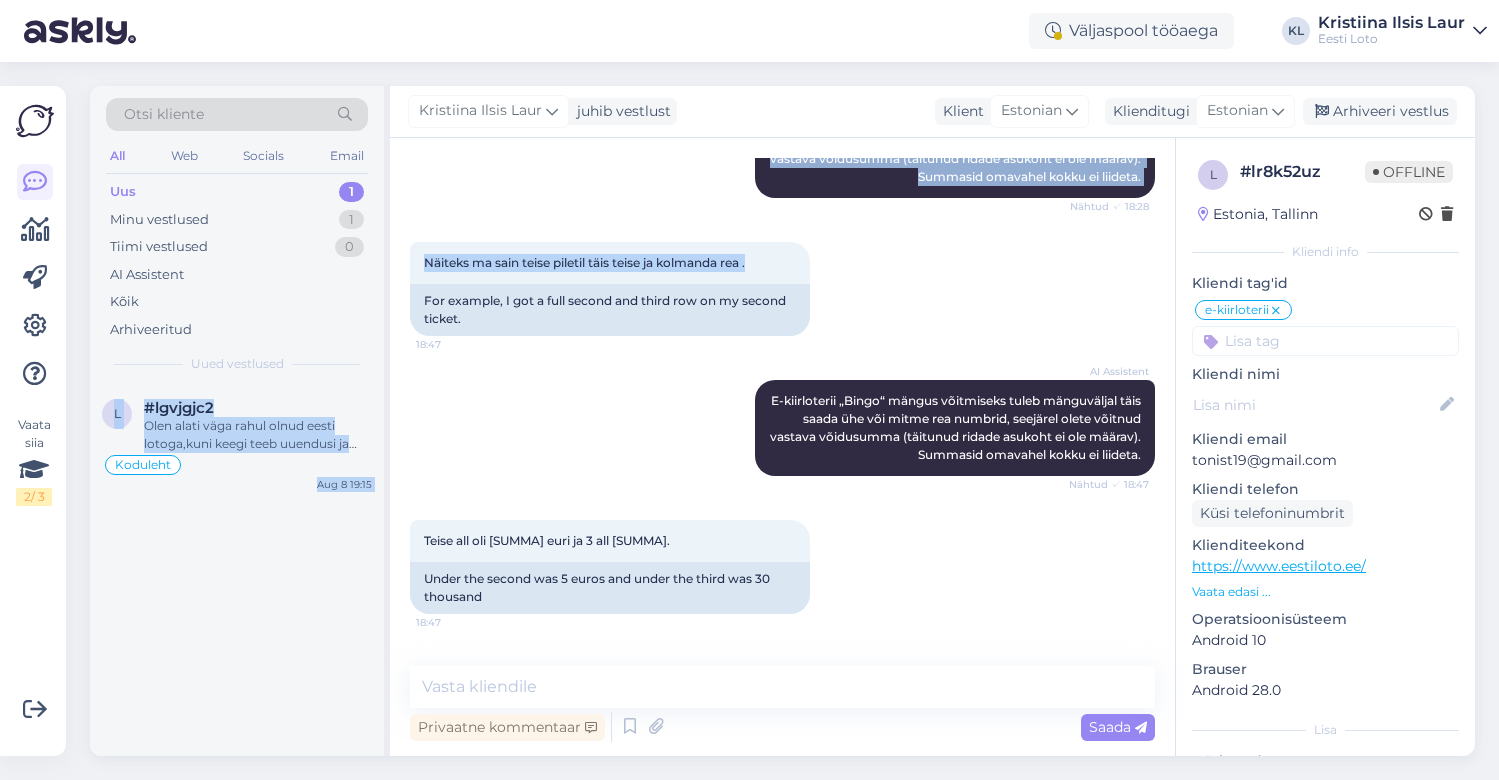 drag, startPoint x: 764, startPoint y: 263, endPoint x: 386, endPoint y: 264, distance: 378.0013 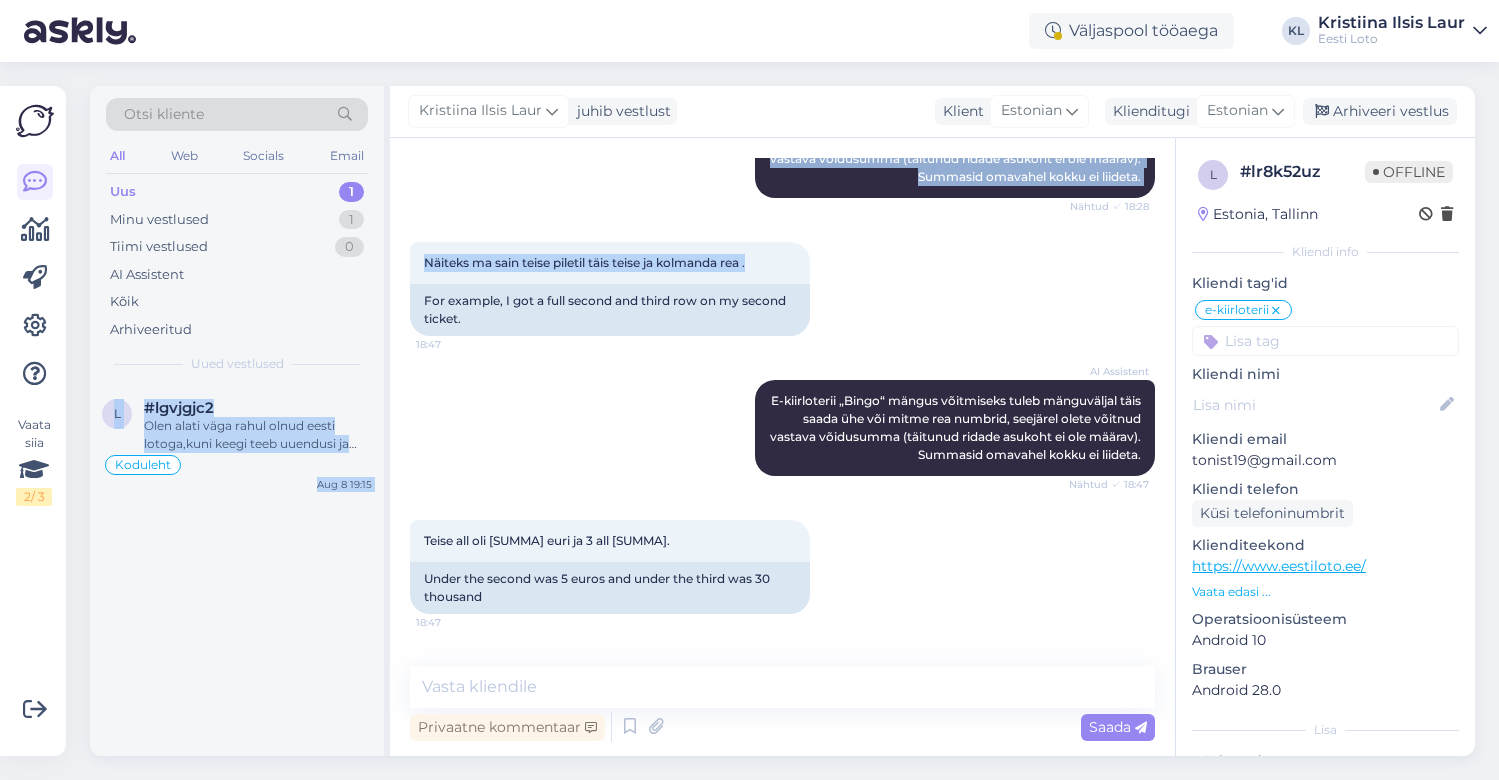 click on "Otsi kliente All Web Socials Email Uus 1 Minu vestlused 1 Tiimi vestlused 0 AI Assistent Kõik Arhiveeritud Uued vestlused l #lgvjgjc2 Olen alati väga rahul olnud eesti lotoga,kuni keegi teeb uuendusi ja arvab,et oi kui super,mõtleb vist tahvel arvutitele ja läpakatele,aga mitte telefonidele,küsimusi saab ka teisiti lahendada,selleks on klienditoed emailid ja telefonid,milleks need mullid,kui ei saa neid mujale paigutada Koduleht Aug 8 19:15 Kristiina Ilsis Laur juhib vestlust Klient Estonian Klienditugi Estonian Arhiveeri vestlus Vestlus algas Jul 23 2025 Mängisin bingot e lotona . Sain kaks rida täis aga sain vaid ühe rea eest raha 18:27 I played bingo or lottery. I got two lines filled but I only got money for one line. AI Assistent Tere!
E-kiirloterii „Bingo“ mängus võitmiseks tuleb mänguväljal täis saada ühe või mitme rea numbrid, seejärel olete võitnud vastava võidusumma (täitunud ridade asukoht ei ole määrav). Summasid omavahel kokku ei liideta. Nähtud ✓ 18:28 18:47 l" at bounding box center (782, 421) 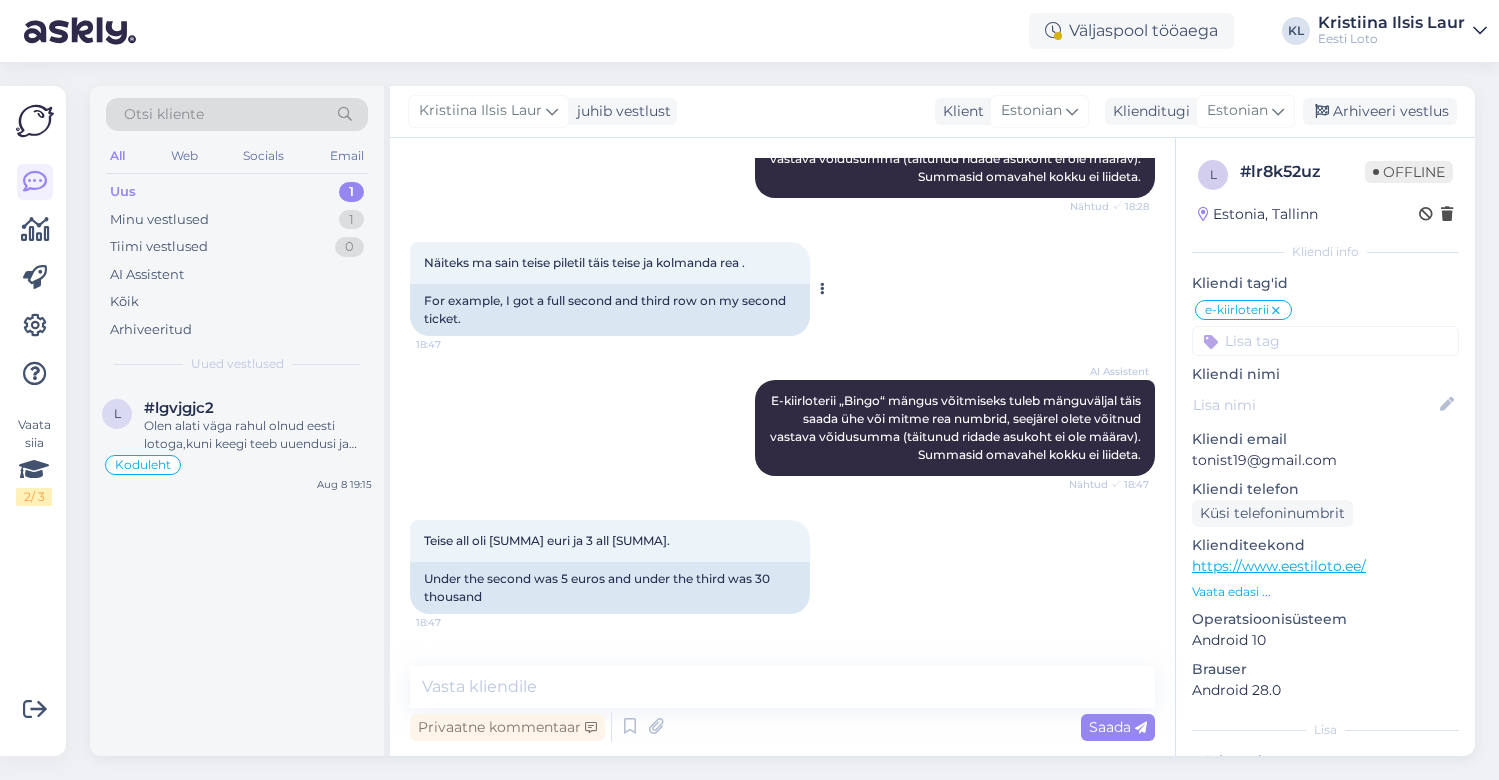 click on "Näiteks ma sain teise piletil täis teise ja kolmanda rea . [TIME]" at bounding box center (610, 263) 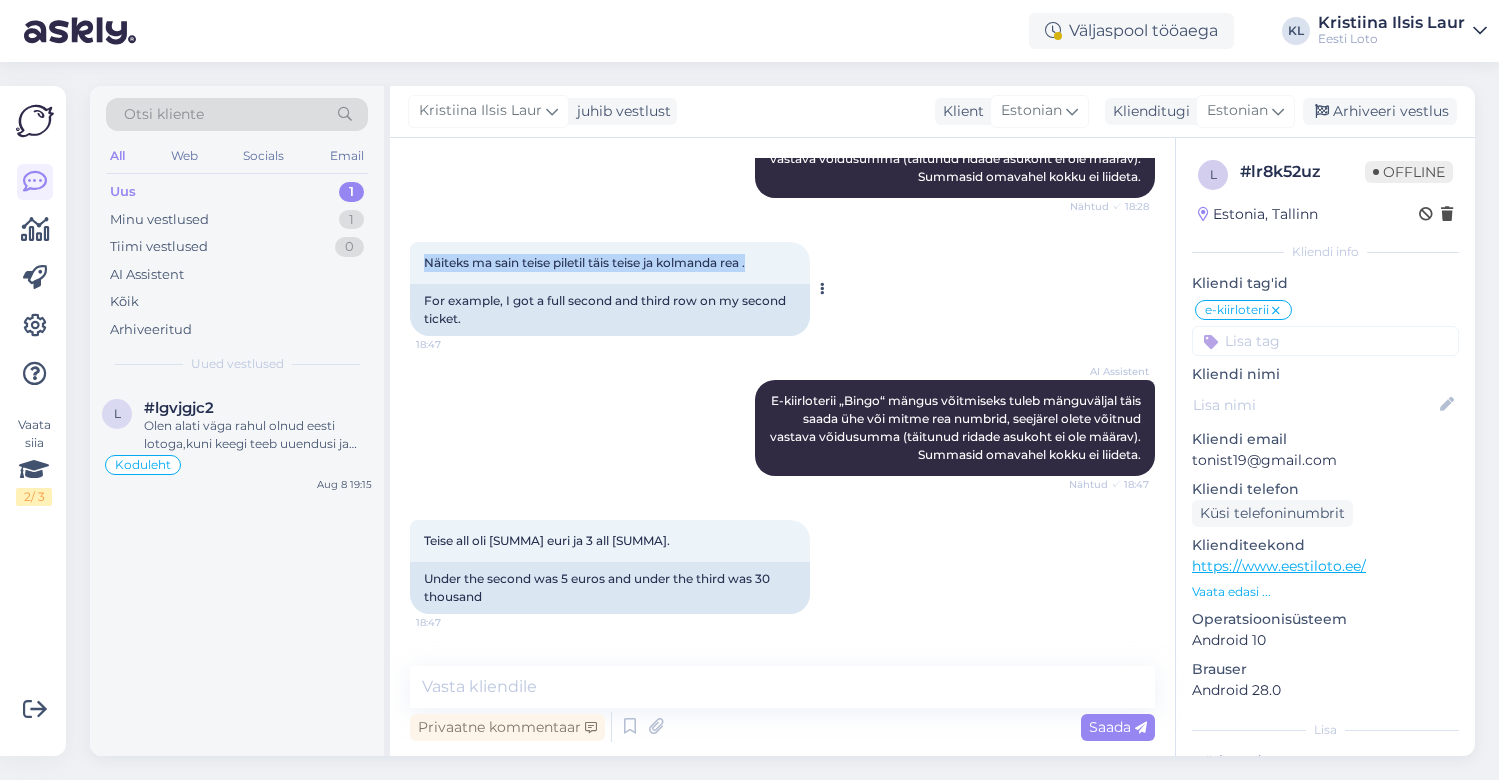 drag, startPoint x: 767, startPoint y: 266, endPoint x: 437, endPoint y: 251, distance: 330.34073 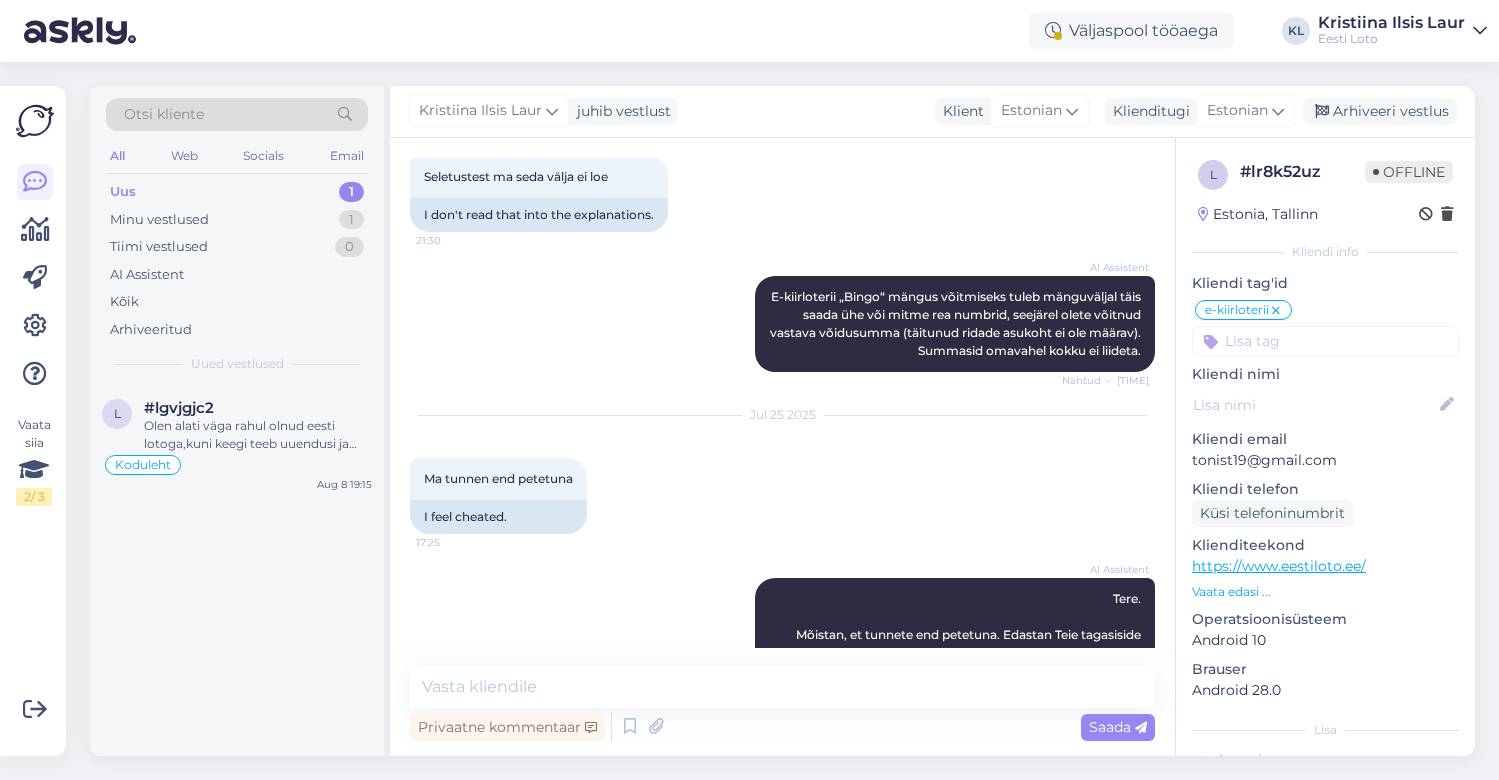 scroll, scrollTop: 1299, scrollLeft: 0, axis: vertical 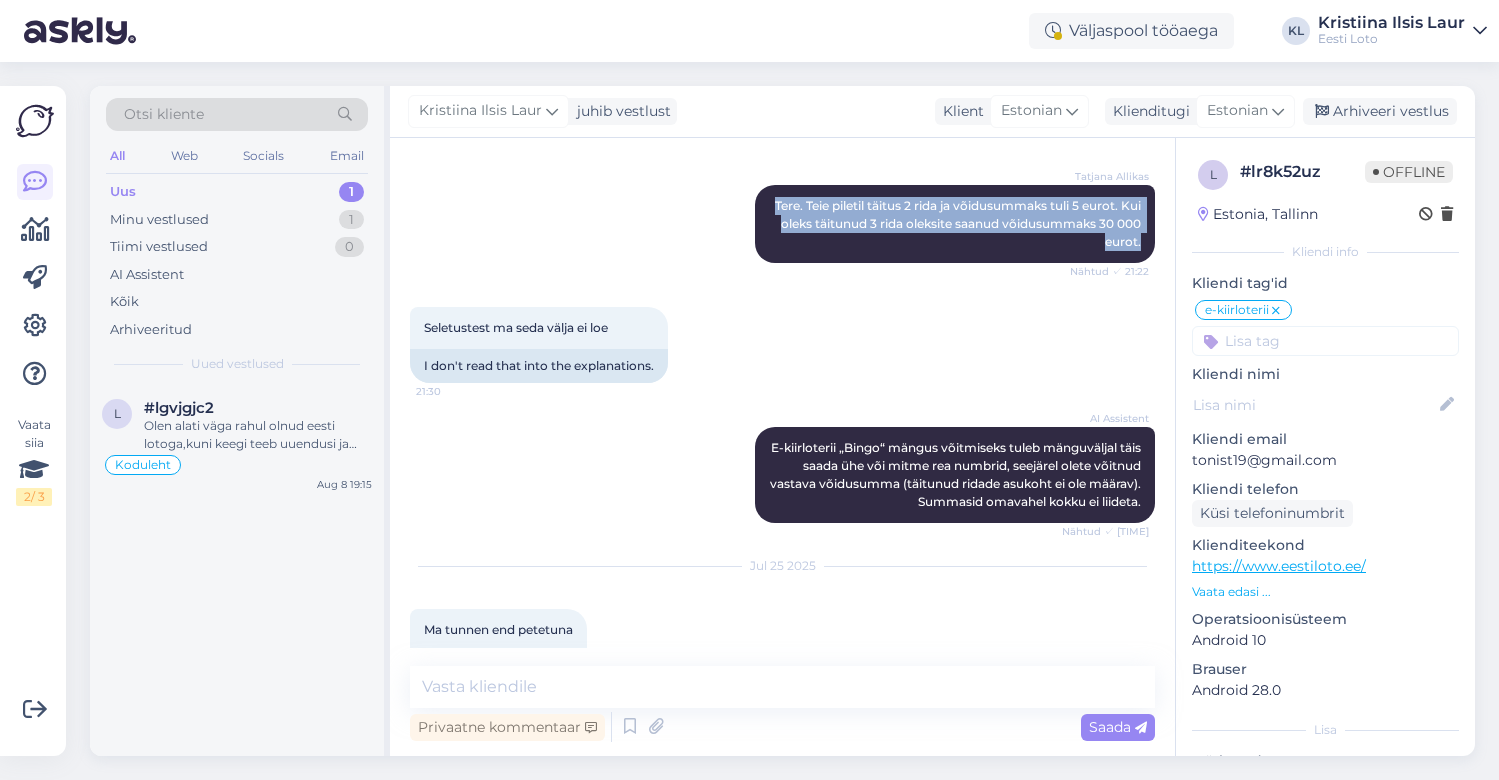 drag, startPoint x: 1142, startPoint y: 241, endPoint x: 762, endPoint y: 178, distance: 385.18698 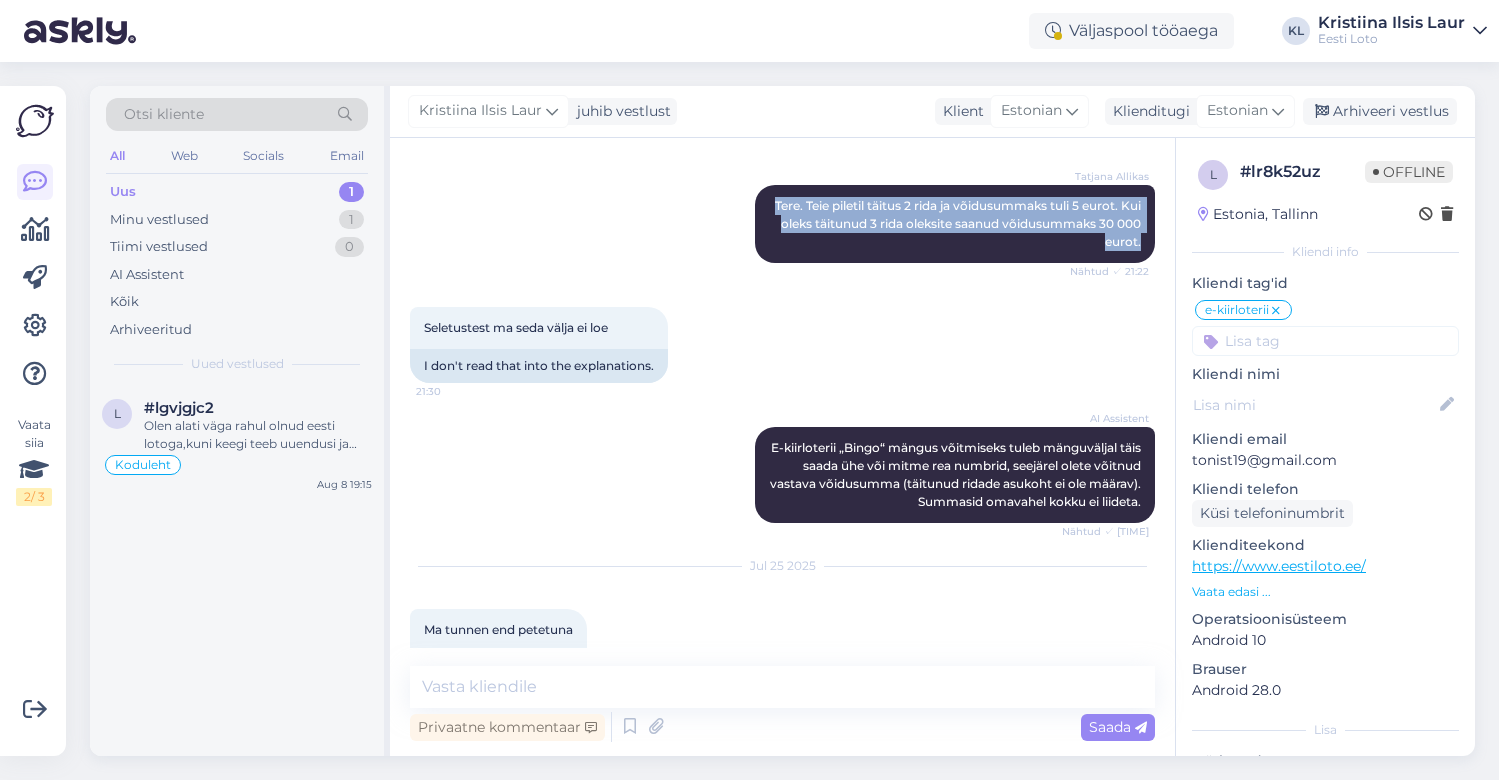 click on "Tatjana Allikas Tere. Teie piletil täitus 2 rida ja võidusummaks tuli 5 eurot. Kui oleks täitunud 3 rida oleksite saanud võidusummaks 30 000 eurot. Nähtud ✓ 21:22" at bounding box center (782, 224) 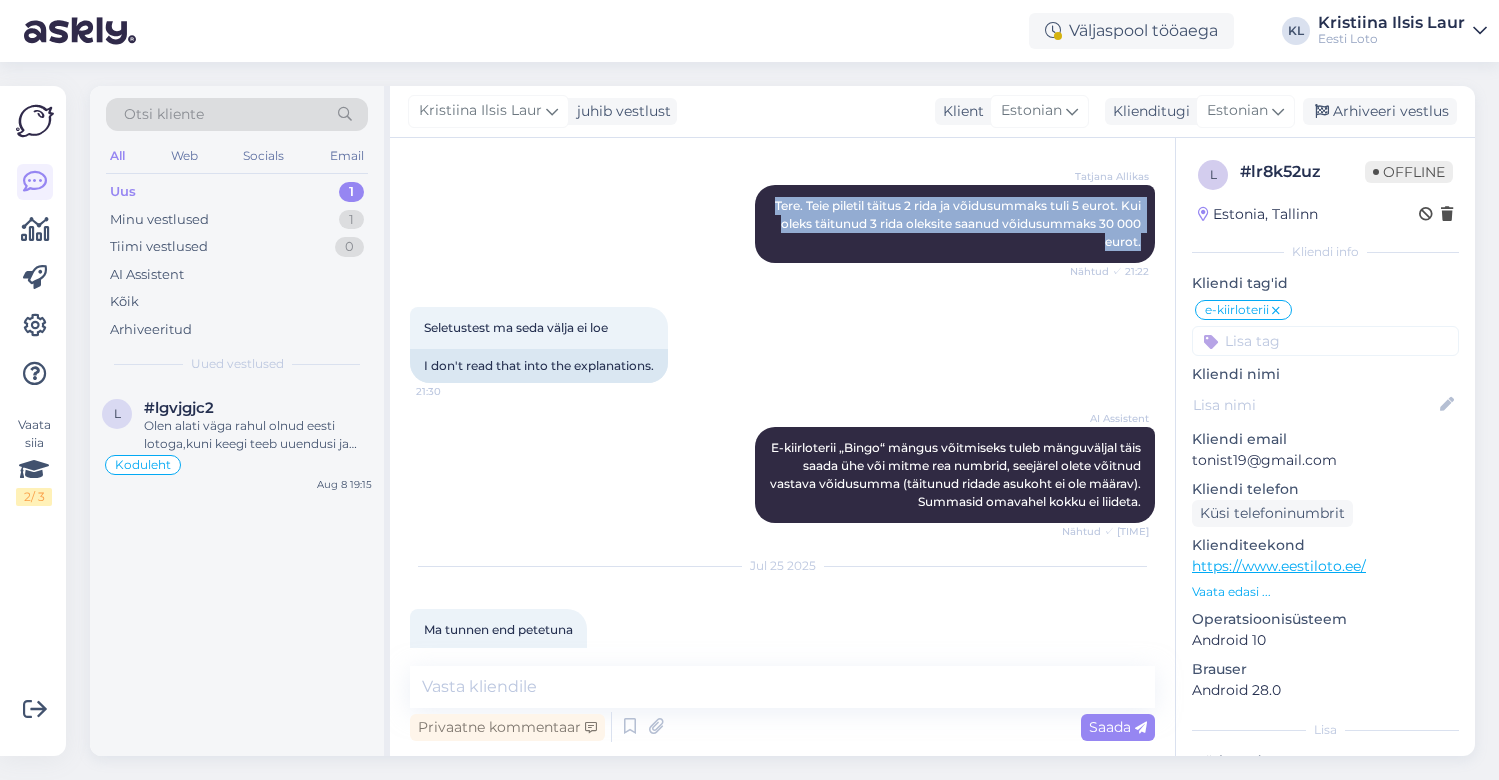 copy on "Tere. Teie piletil täitus 2 rida ja võidusummaks tuli 5 eurot. Kui oleks täitunud 3 rida oleksite saanud võidusummaks 30 000 eurot." 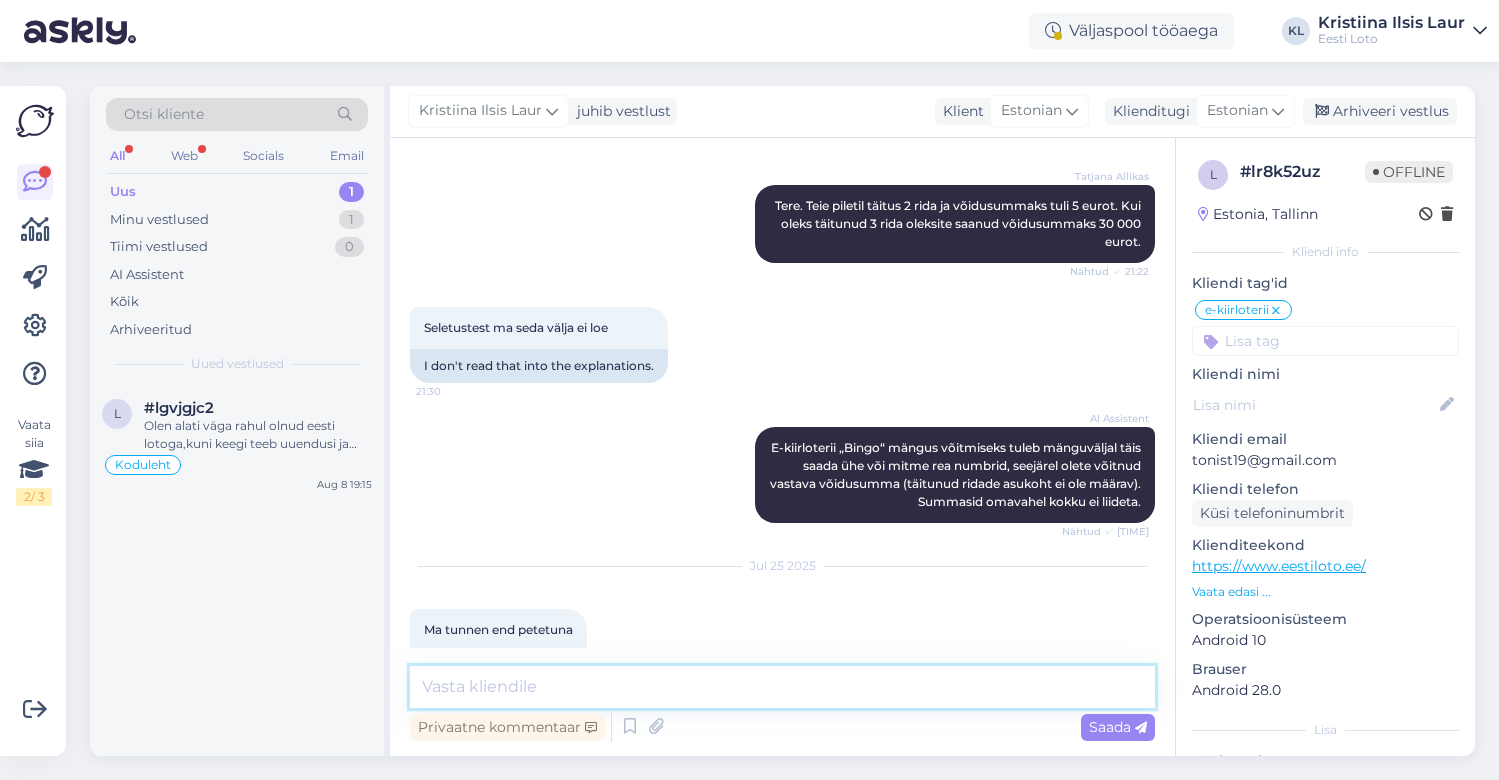 click at bounding box center (782, 687) 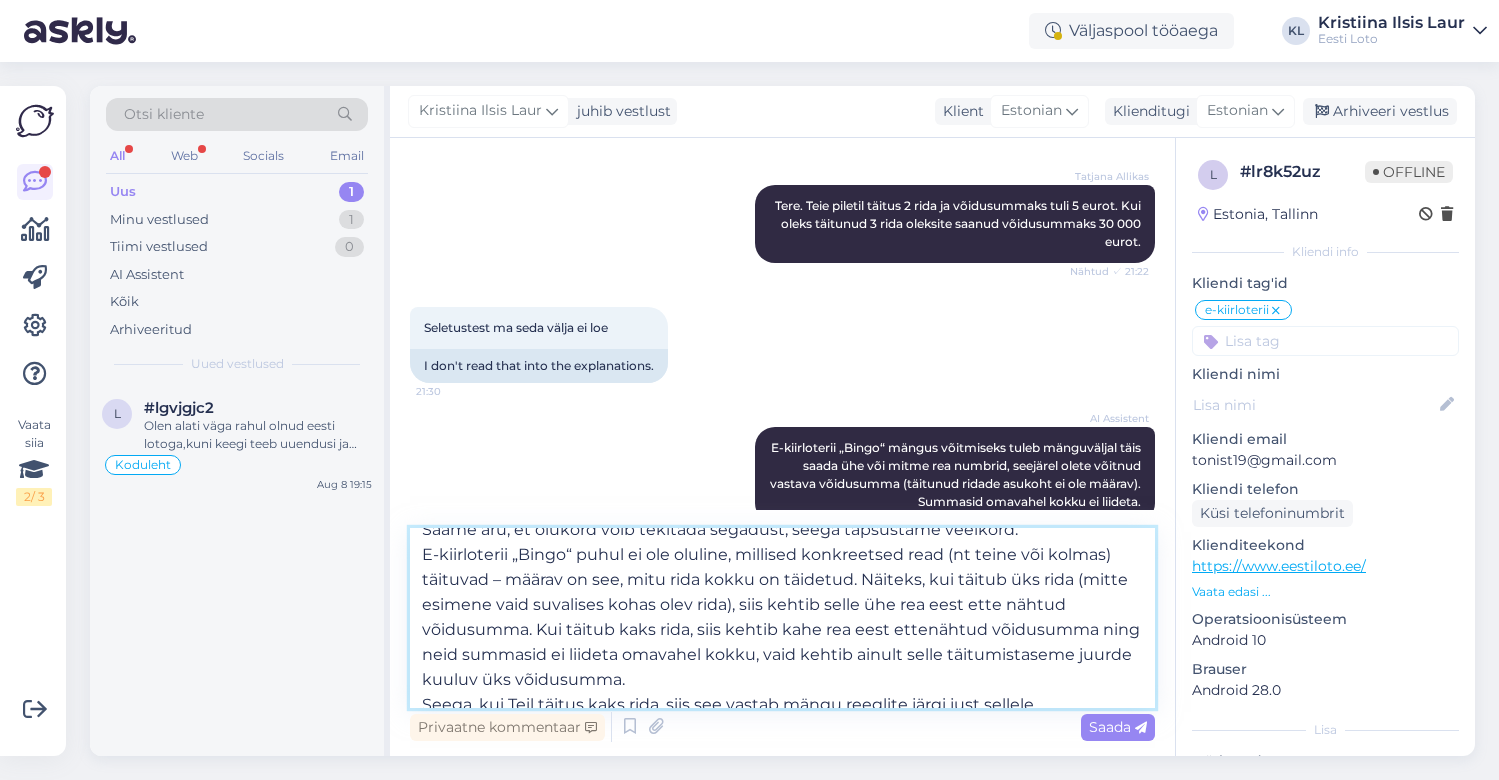 scroll, scrollTop: 0, scrollLeft: 0, axis: both 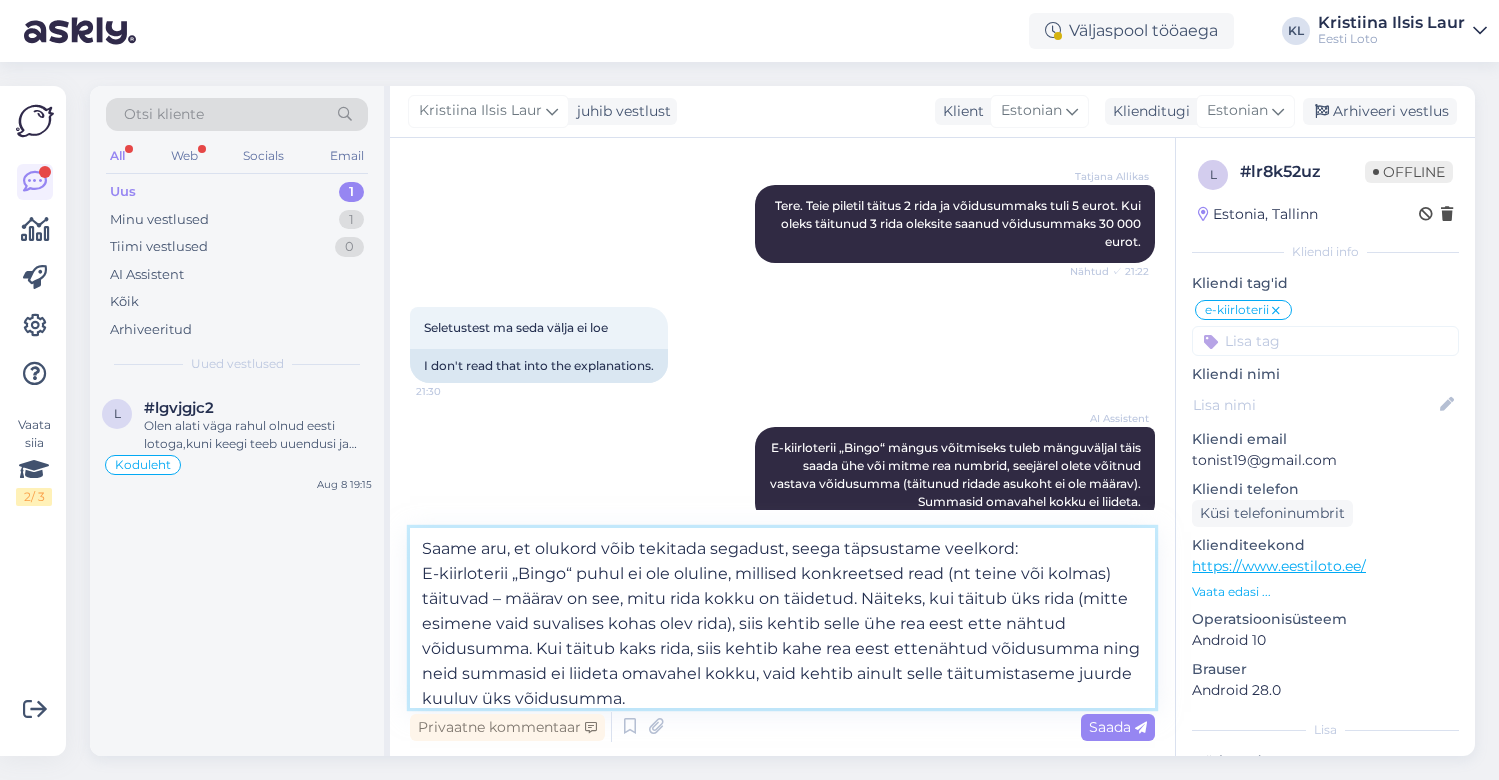 click on "Saame aru, et olukord võib tekitada segadust, seega täpsustame veelkord:
E-kiirloterii „Bingo“ puhul ei ole oluline, millised konkreetsed read (nt teine või kolmas) täituvad – määrav on see, mitu rida kokku on täidetud. Näiteks, kui täitub üks rida (mitte esimene vaid suvalises kohas olev rida), siis kehtib selle ühe rea eest ette nähtud võidusumma. Kui täitub kaks rida, siis kehtib kahe rea eest ettenähtud võidusumma ning neid summasid ei liideta omavahel kokku, vaid kehtib ainult selle täitumistaseme juurde kuuluv üks võidusumma.
Seega, kui Teil täitus kaks rida, siis see vastab mängu reeglite järgi just sellele võidutasemele ning võidusummaks 5 eurot." at bounding box center (782, 618) 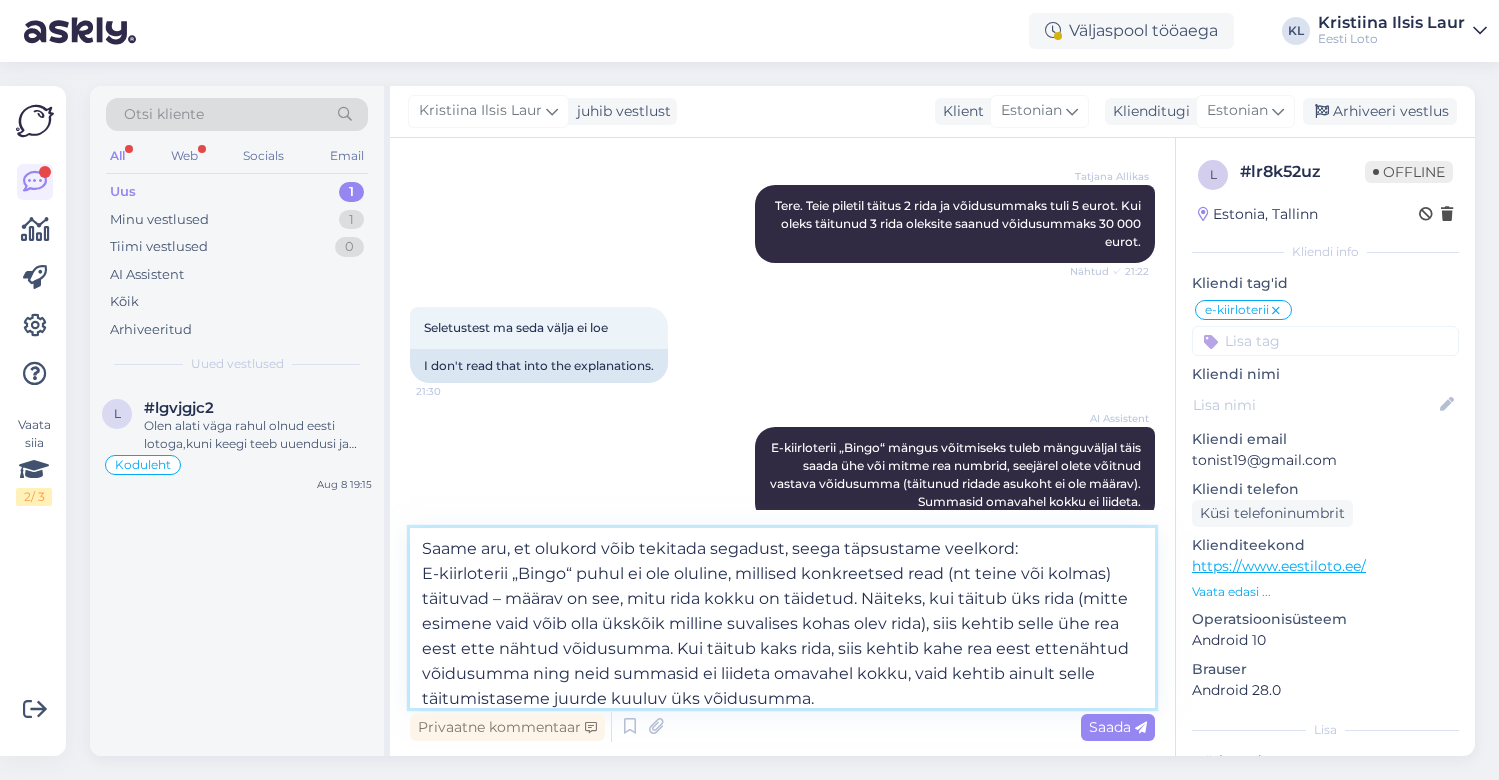 drag, startPoint x: 888, startPoint y: 625, endPoint x: 757, endPoint y: 624, distance: 131.00381 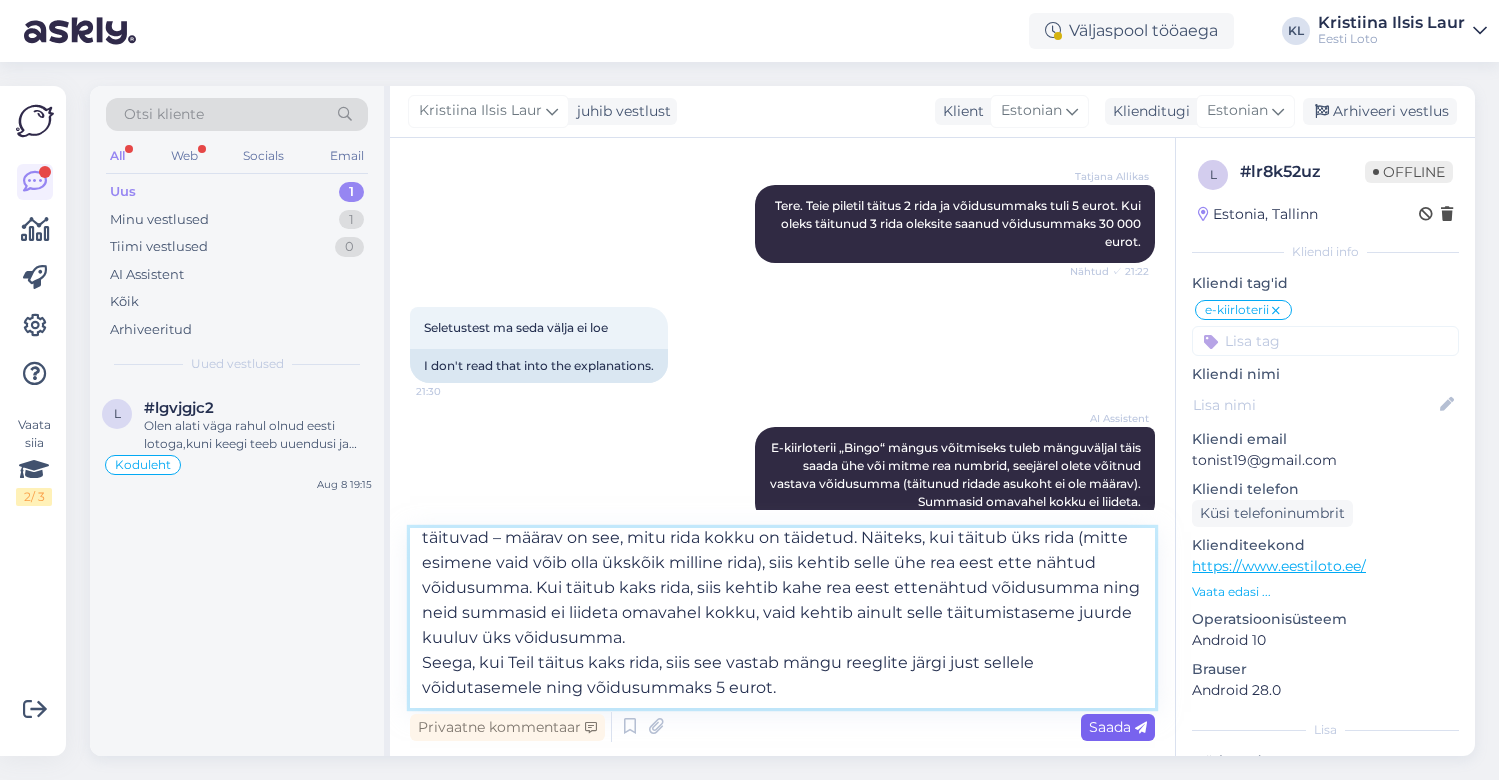 scroll, scrollTop: 61, scrollLeft: 0, axis: vertical 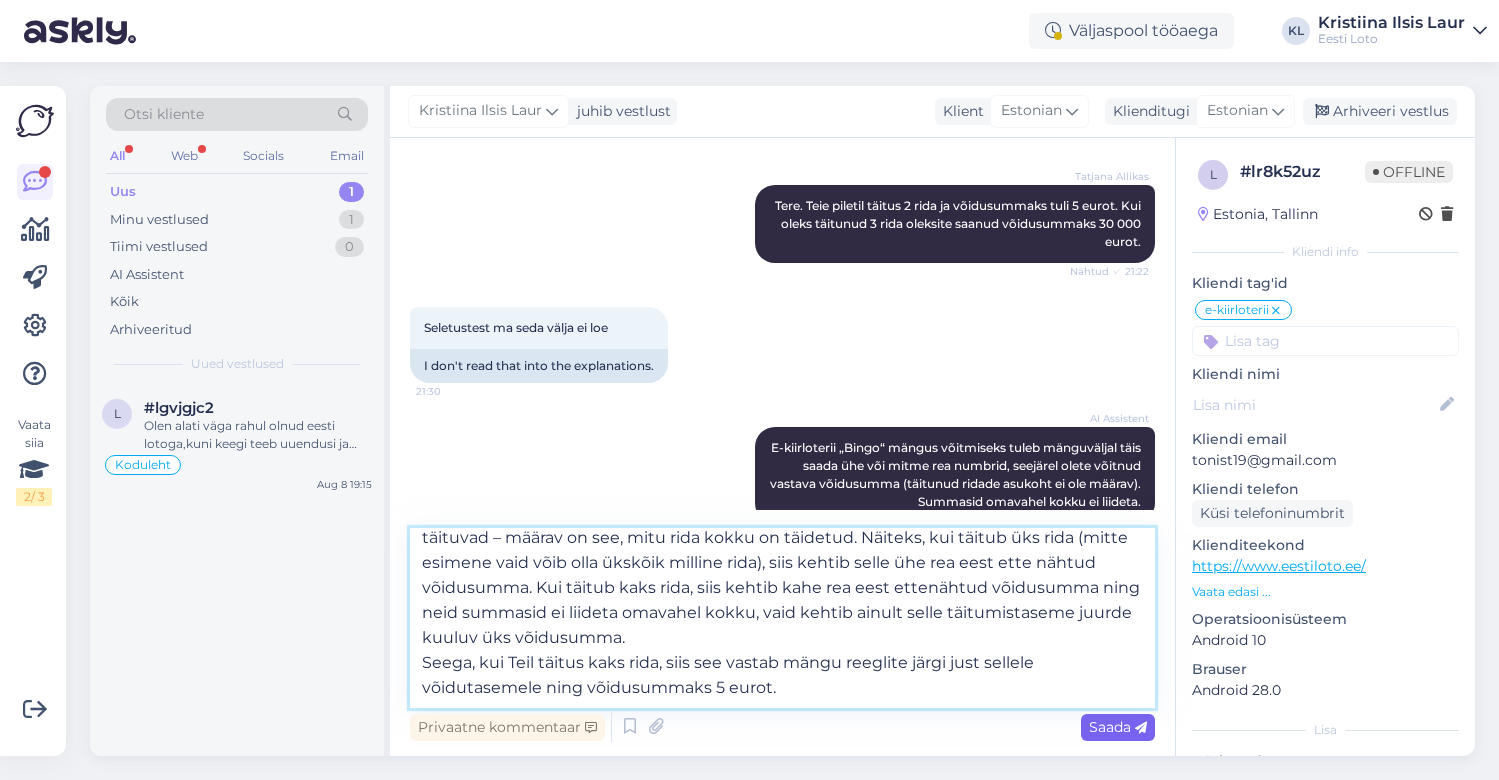 type on "Saame aru, et olukord võib tekitada segadust, seega täpsustame veelkord:
E-kiirloterii „Bingo“ puhul ei ole oluline, millised konkreetsed read (nt teine või kolmas) täituvad – määrav on see, mitu rida kokku on täidetud. Näiteks, kui täitub üks rida (mitte esimene vaid võib olla ükskõik milline rida), siis kehtib selle ühe rea eest ette nähtud võidusumma. Kui täitub kaks rida, siis kehtib kahe rea eest ettenähtud võidusumma ning neid summasid ei liideta omavahel kokku, vaid kehtib ainult selle täitumistaseme juurde kuuluv üks võidusumma.
Seega, kui Teil täitus kaks rida, siis see vastab mängu reeglite järgi just sellele võidutasemele ning võidusummaks 5 eurot." 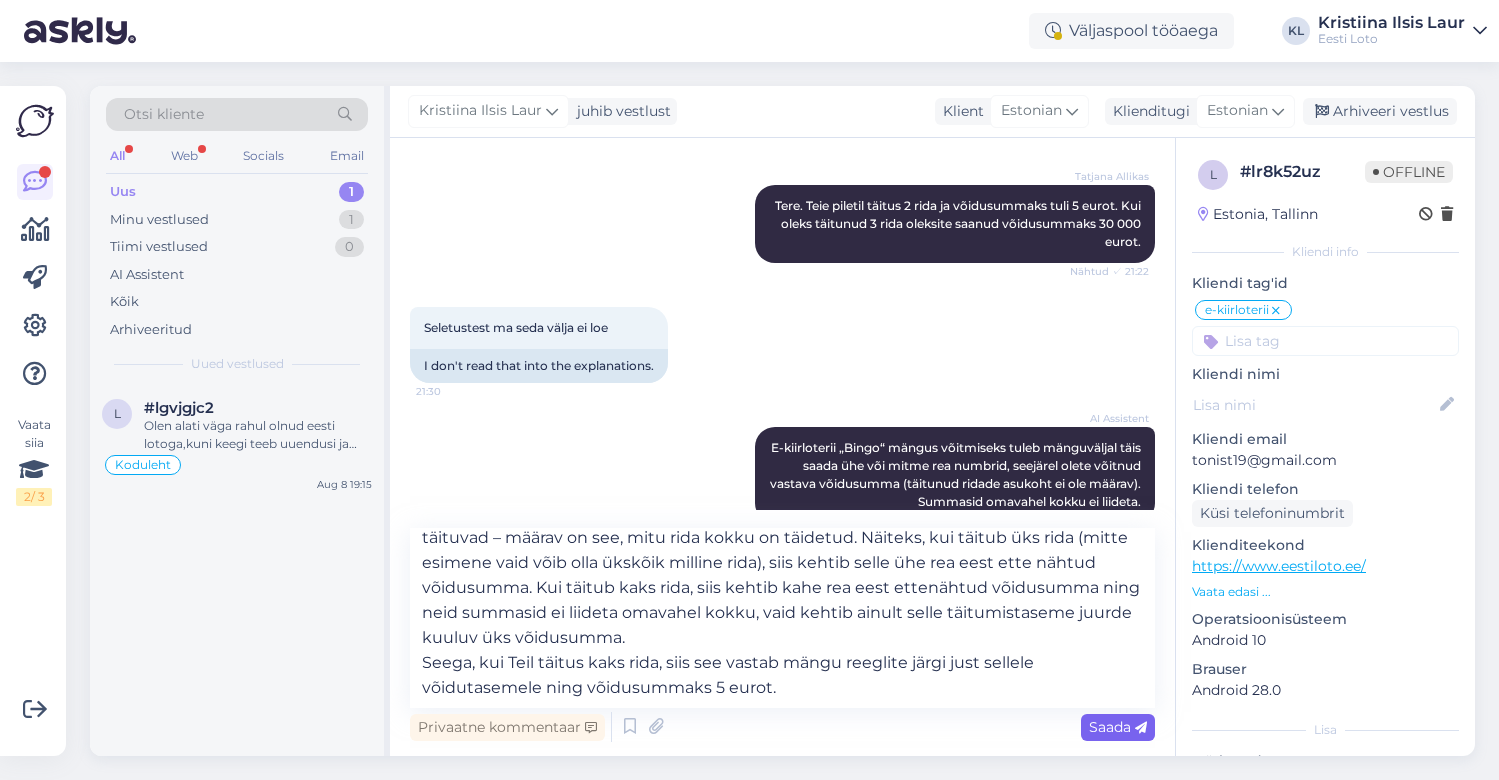 click on "Saada" at bounding box center (1118, 727) 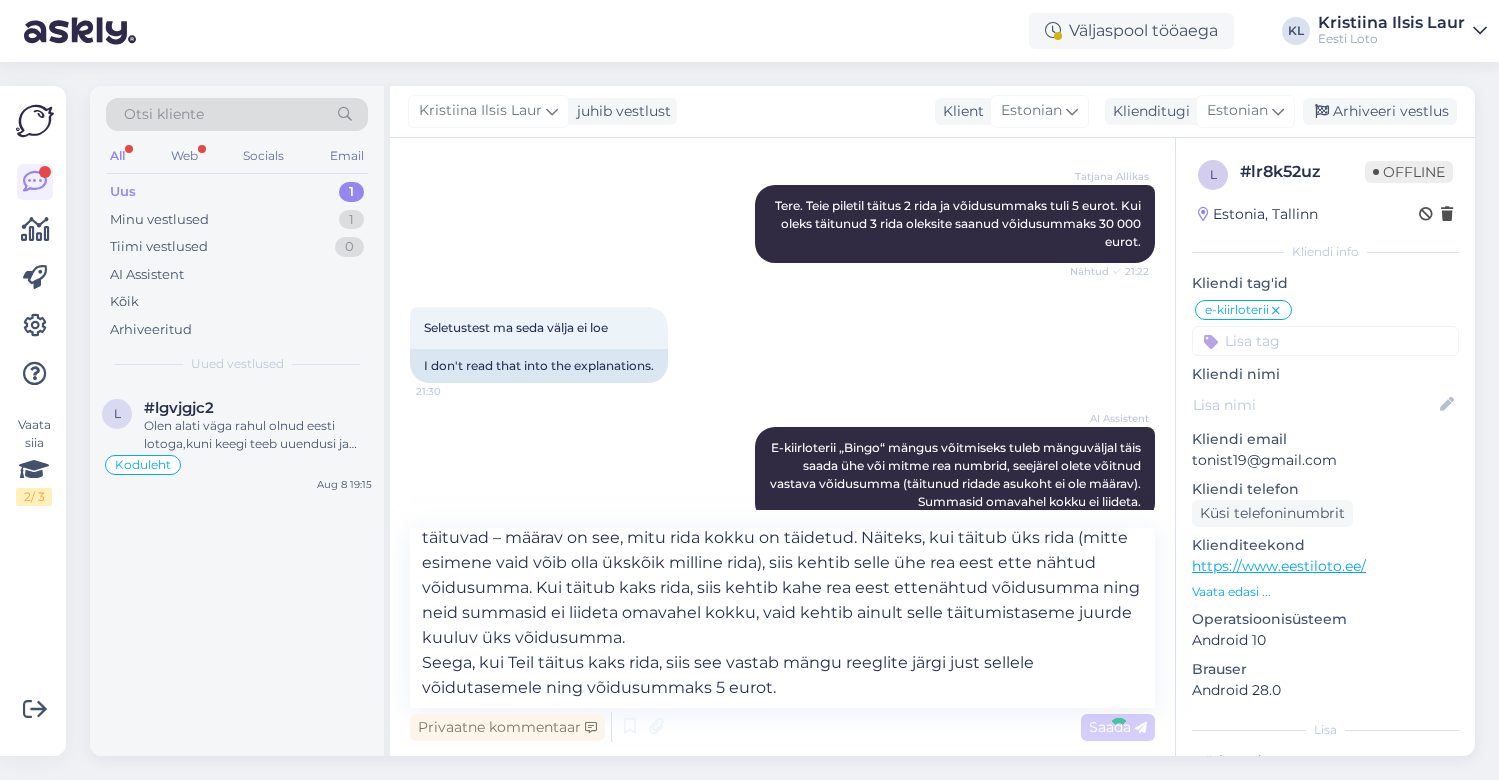 type 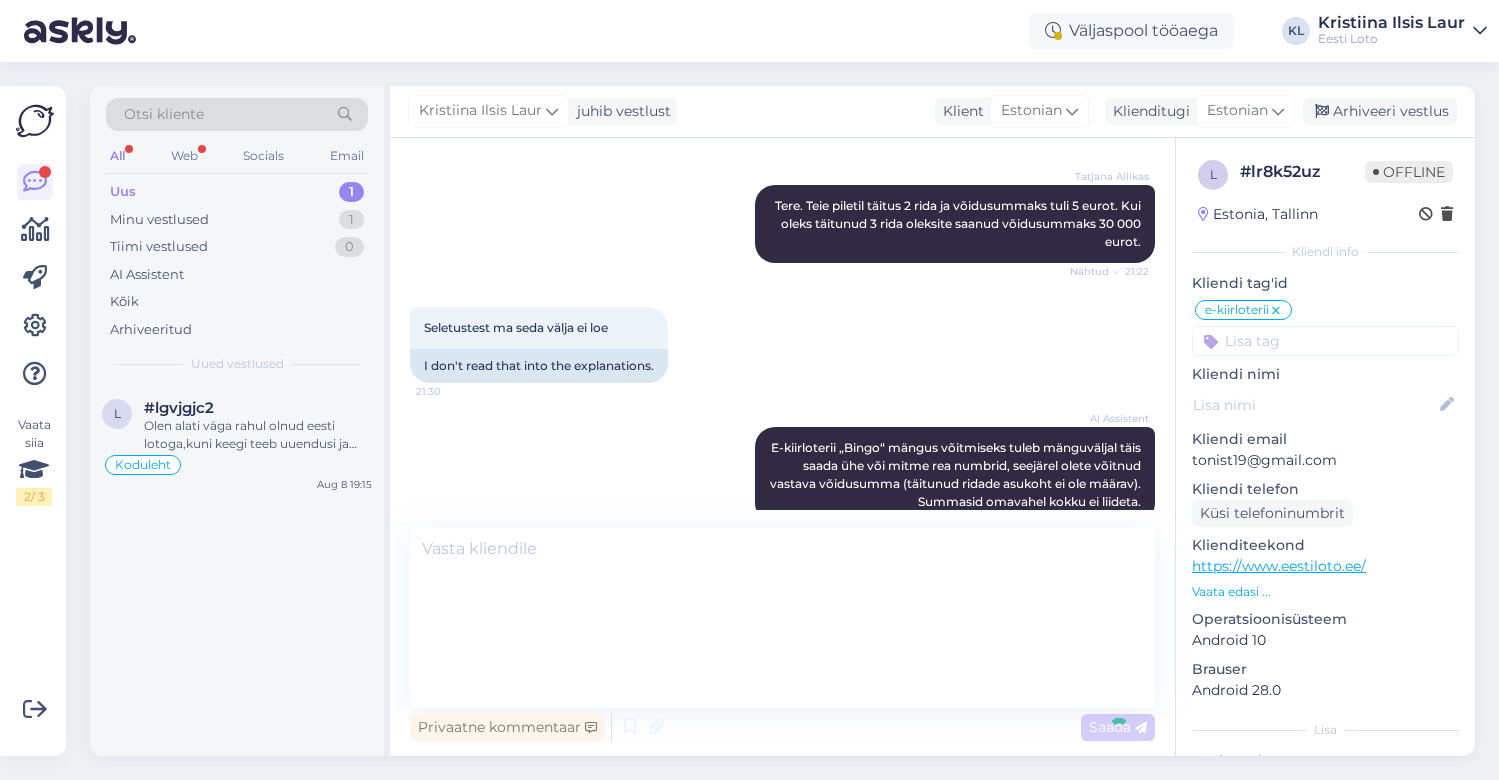 scroll, scrollTop: 2486, scrollLeft: 0, axis: vertical 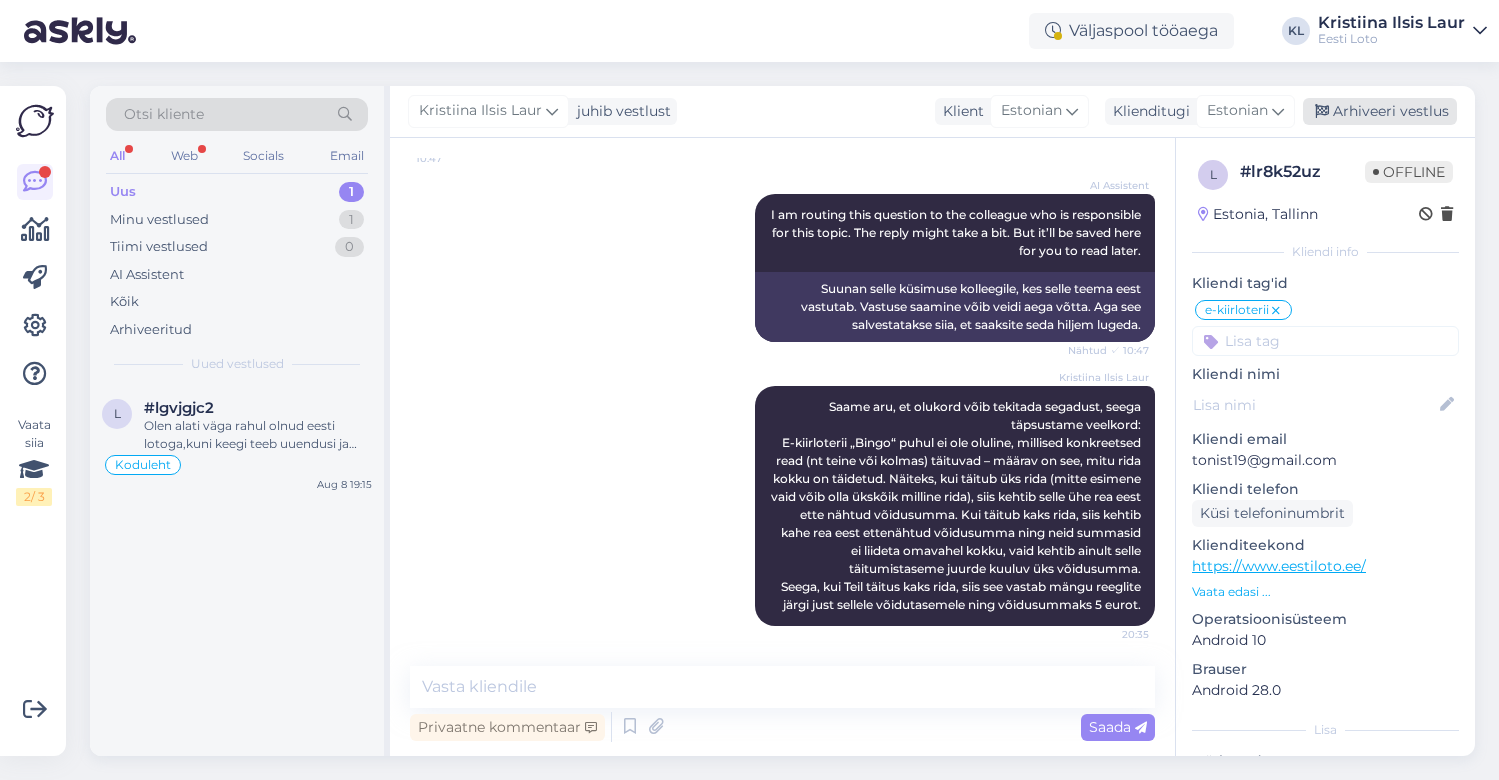 click on "Arhiveeri vestlus" at bounding box center [1380, 111] 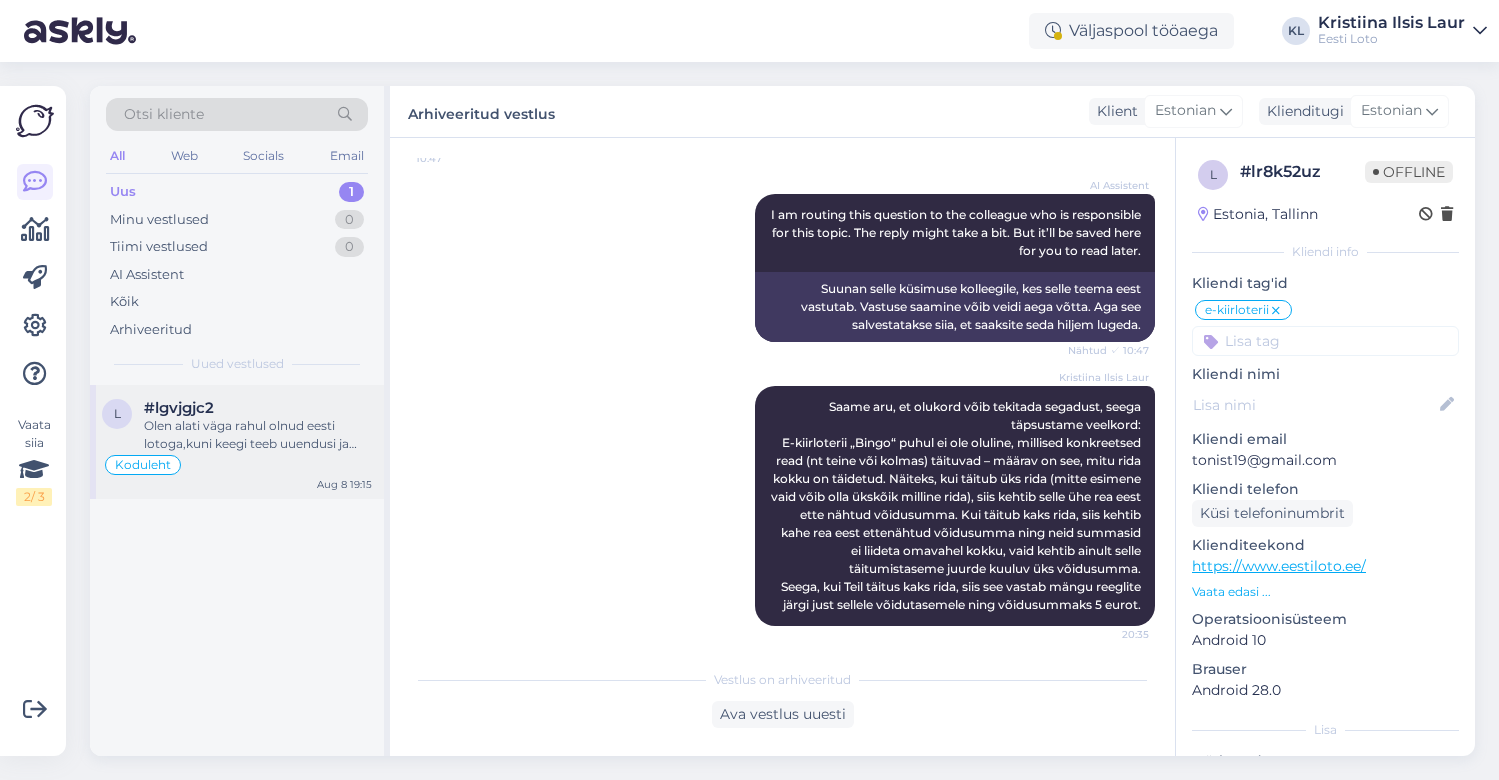 click on "Olen alati väga rahul olnud eesti lotoga,kuni keegi teeb uuendusi ja arvab,et oi kui super,mõtleb vist tahvel arvutitele ja läpakatele,aga mitte telefonidele,küsimusi saab ka teisiti lahendada,selleks on klienditoed emailid ja telefonid,milleks need mullid,kui ei saa neid mujale paigutada" at bounding box center [258, 435] 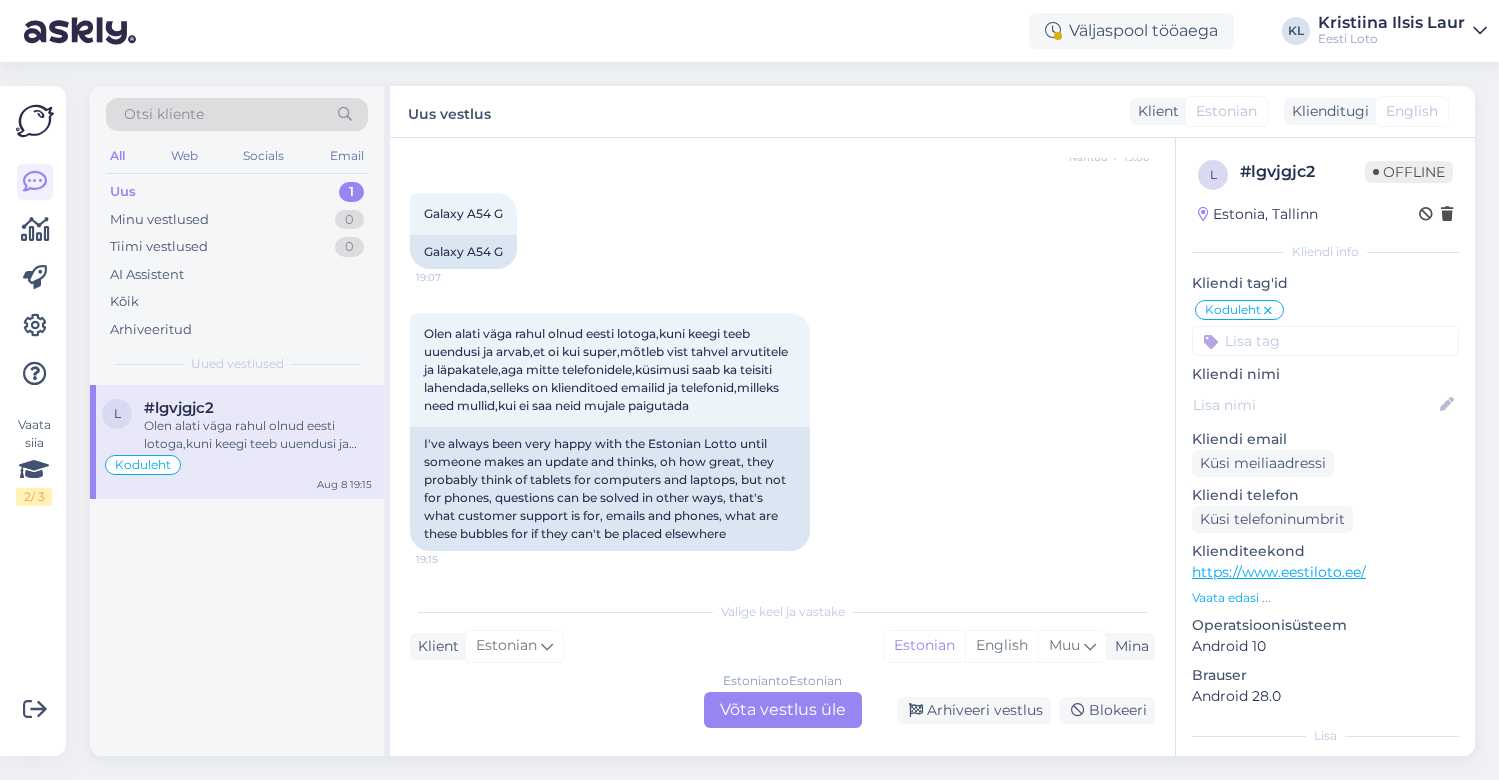 scroll, scrollTop: 4311, scrollLeft: 0, axis: vertical 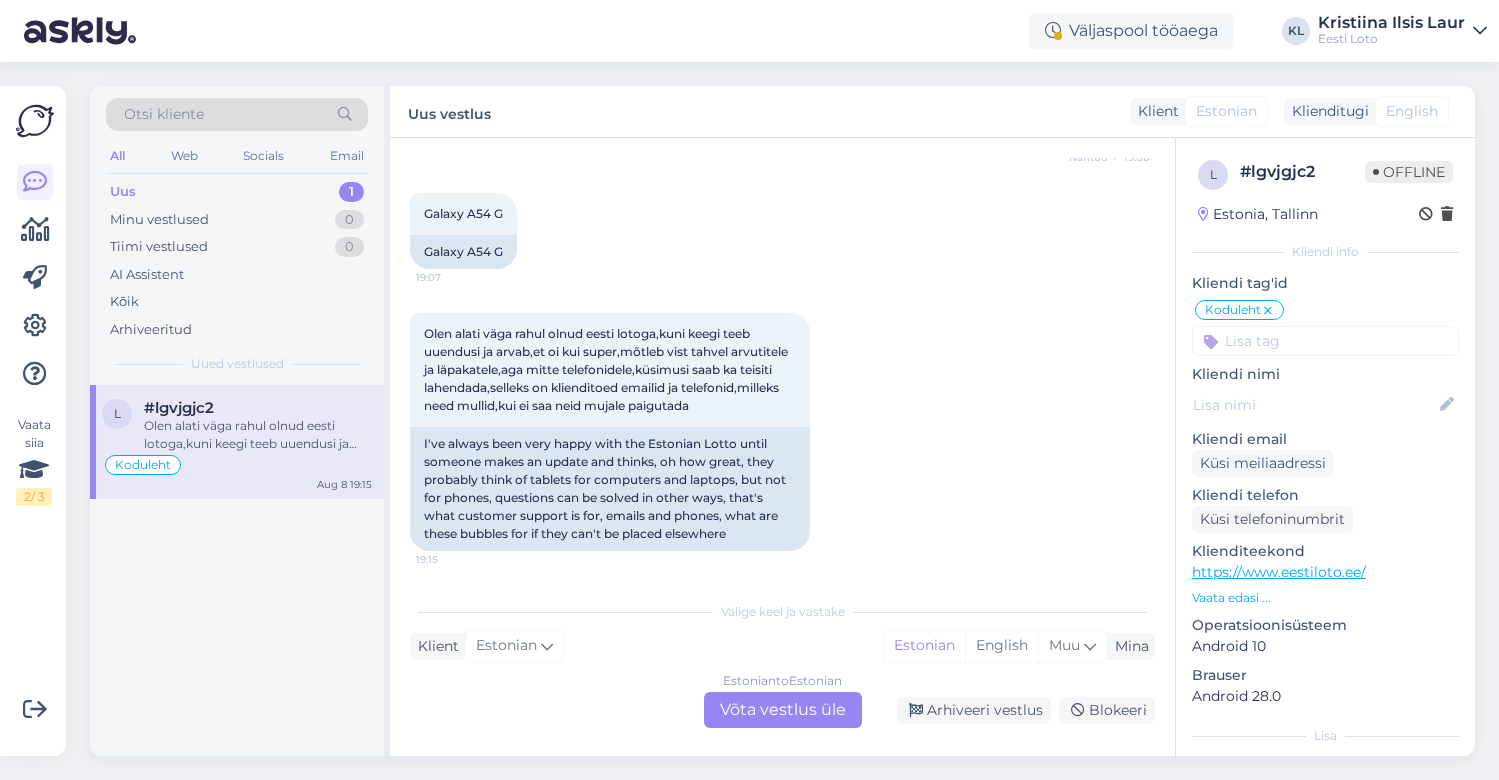 click at bounding box center (1325, 341) 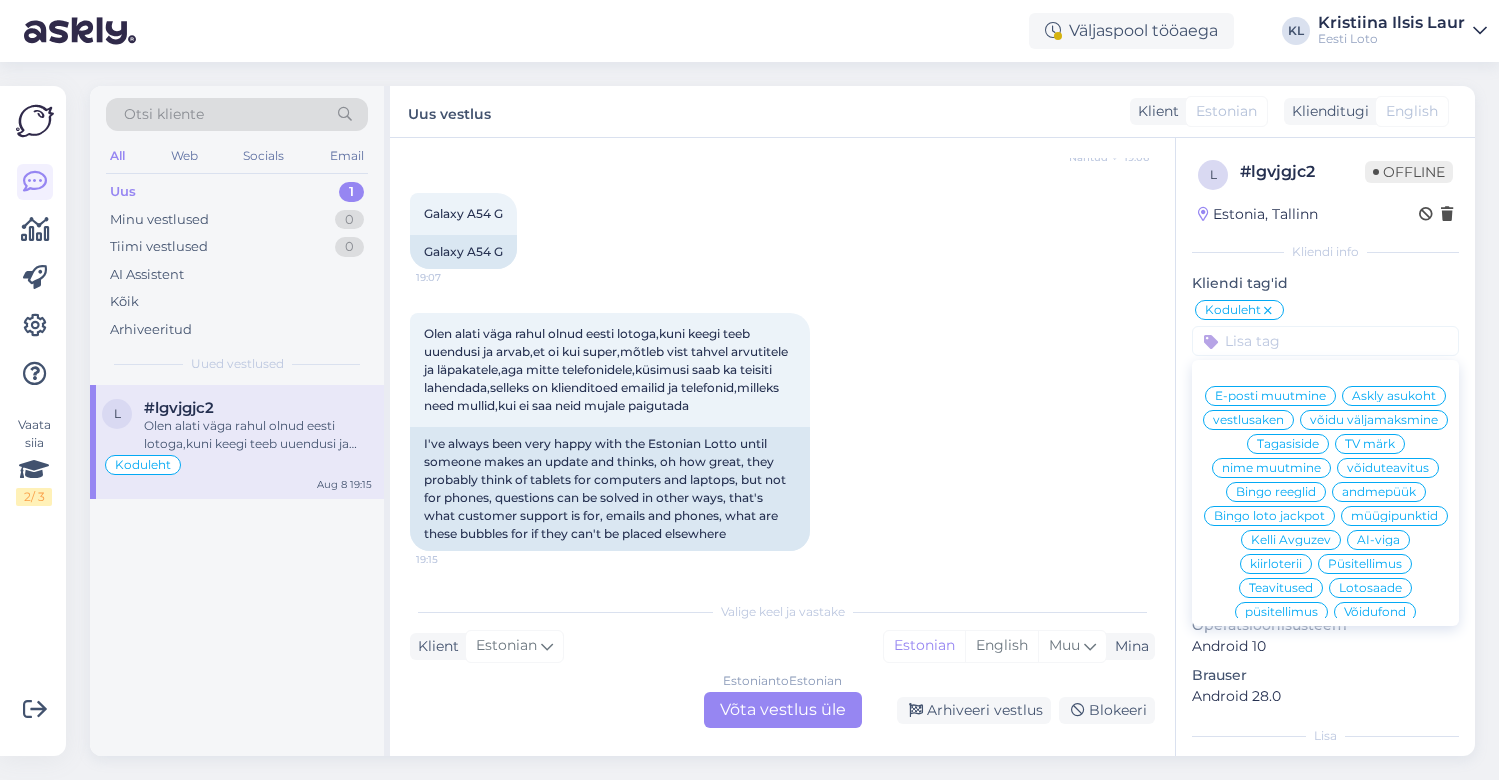click on "Askly asukoht" at bounding box center [1394, 396] 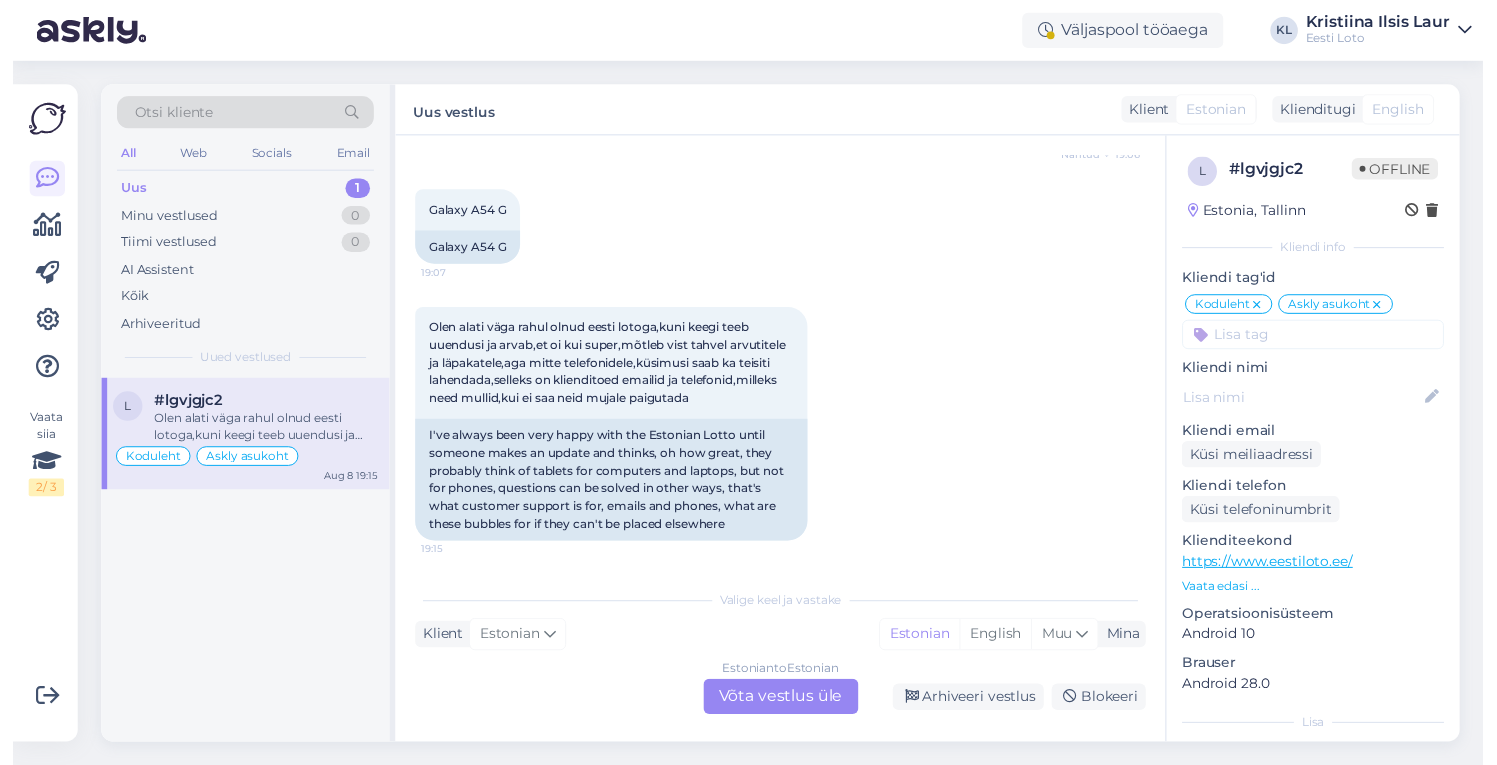 scroll, scrollTop: 4347, scrollLeft: 0, axis: vertical 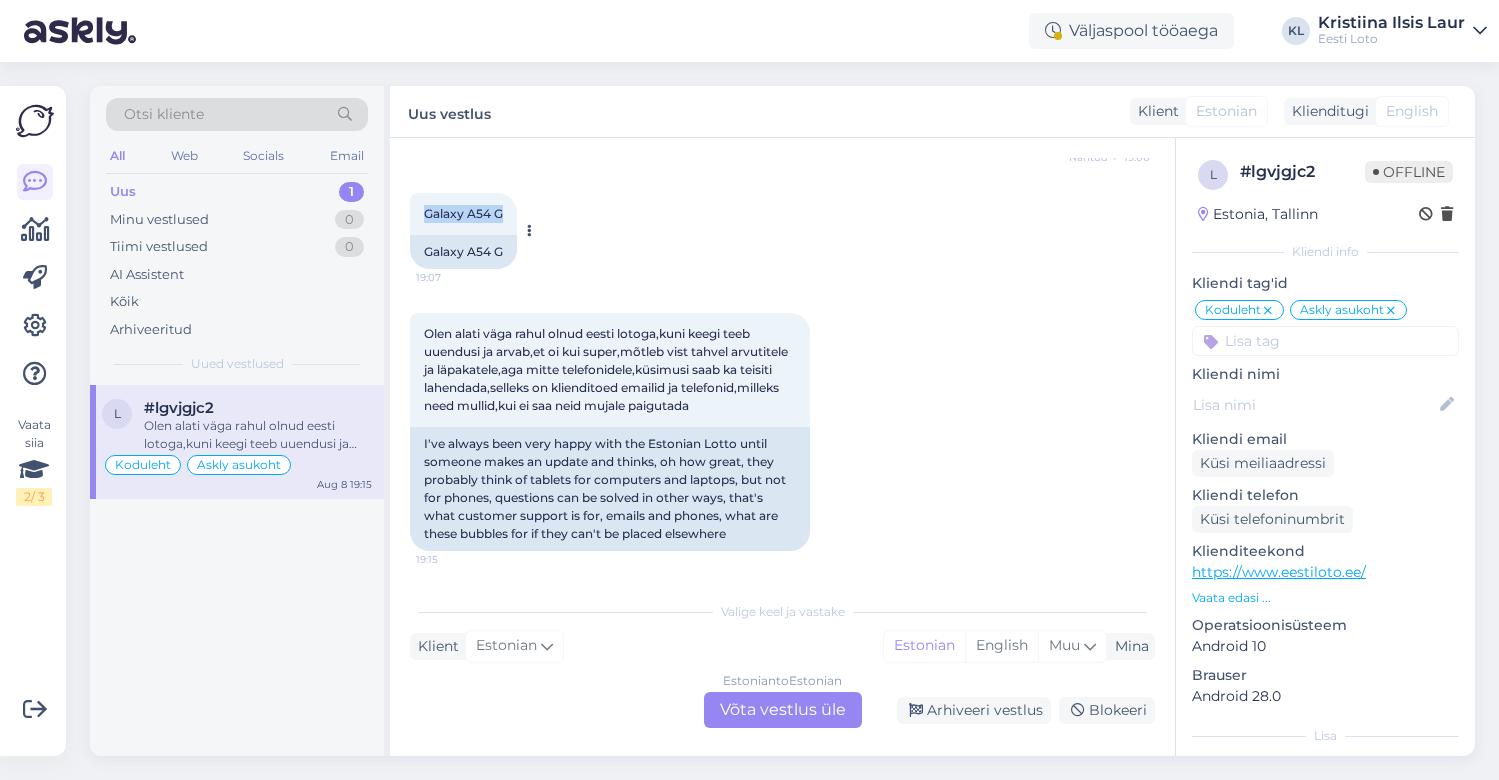 drag, startPoint x: 502, startPoint y: 216, endPoint x: 416, endPoint y: 216, distance: 86 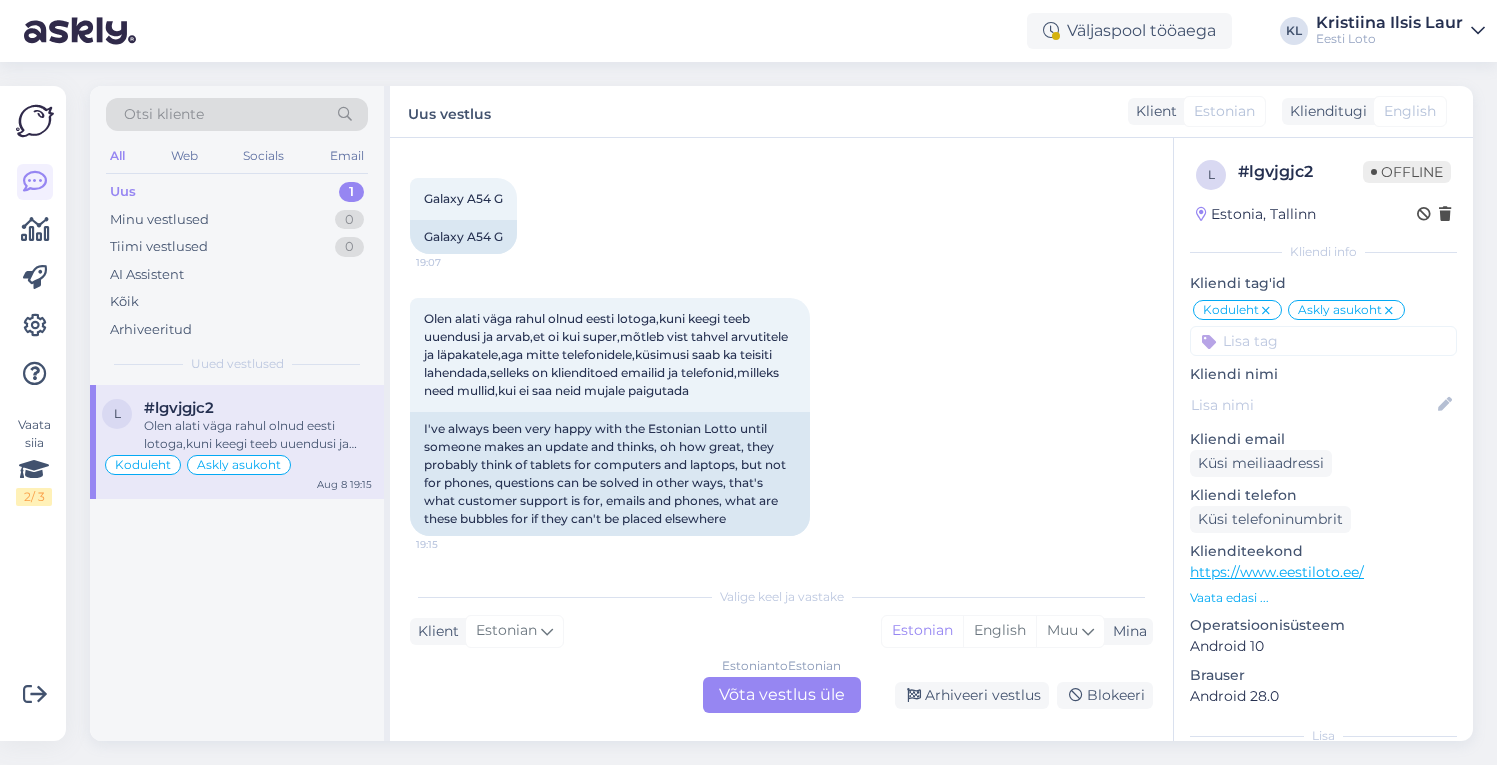 click on "Estonian  to  Estonian Võta vestlus üle" at bounding box center [782, 695] 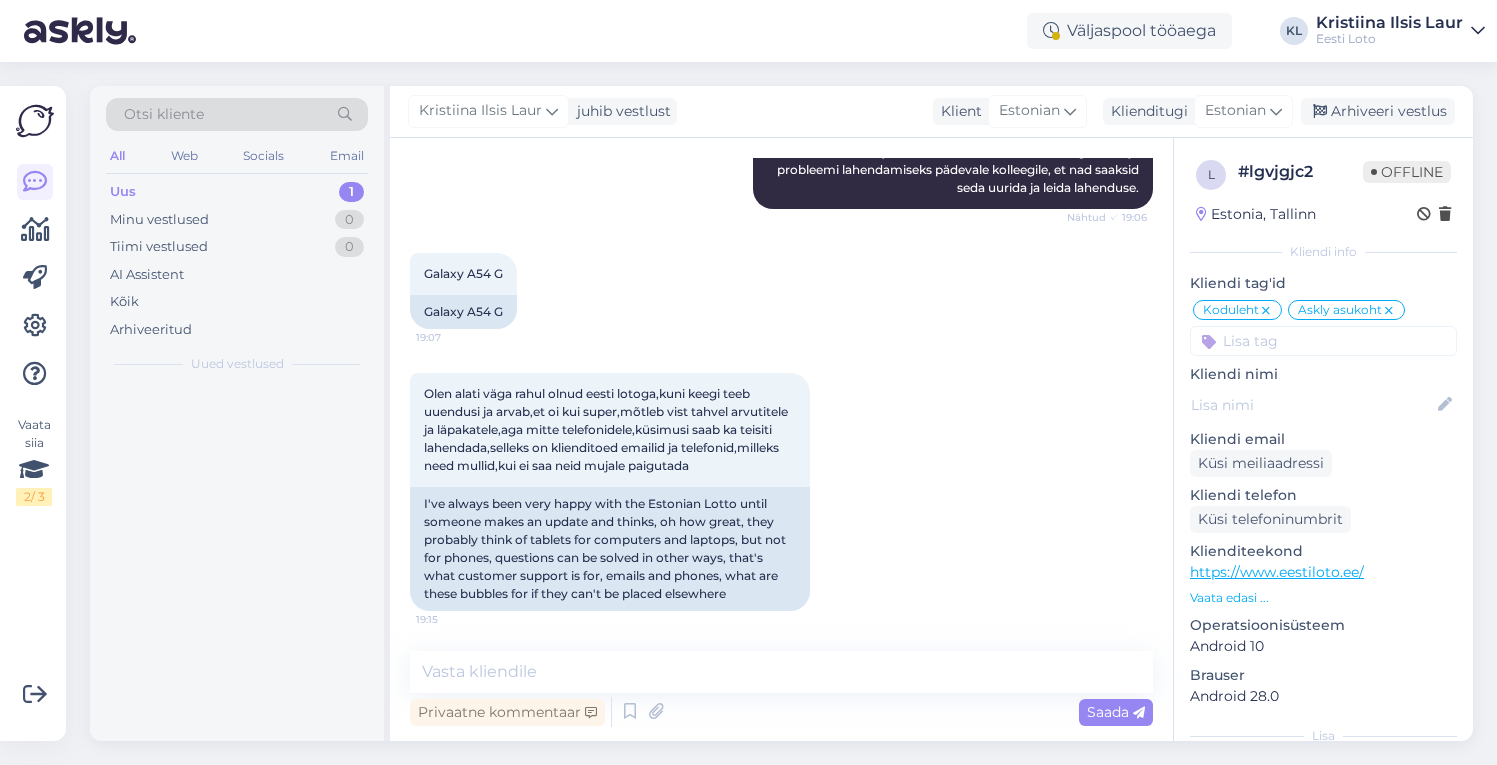 scroll, scrollTop: 4287, scrollLeft: 0, axis: vertical 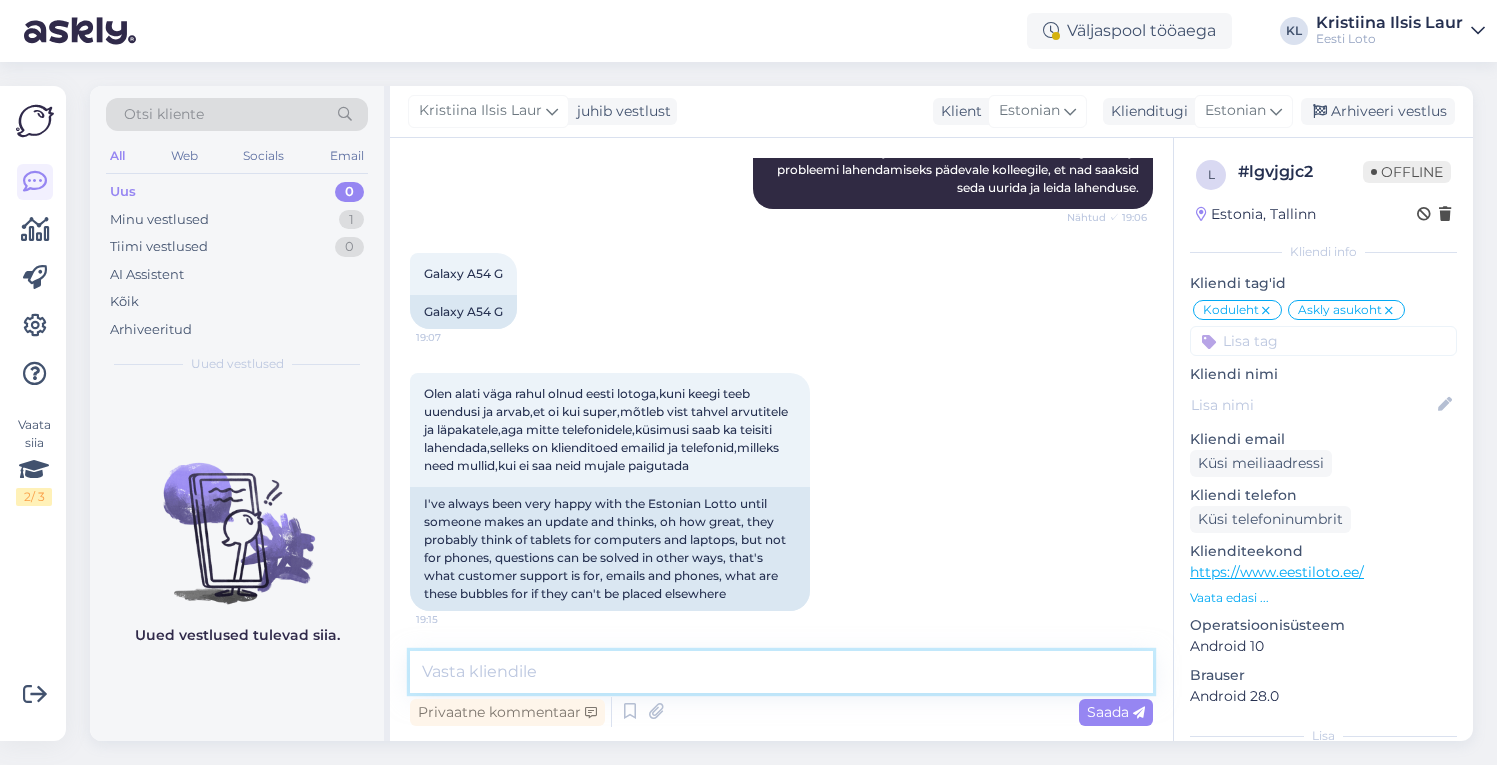 click at bounding box center [781, 672] 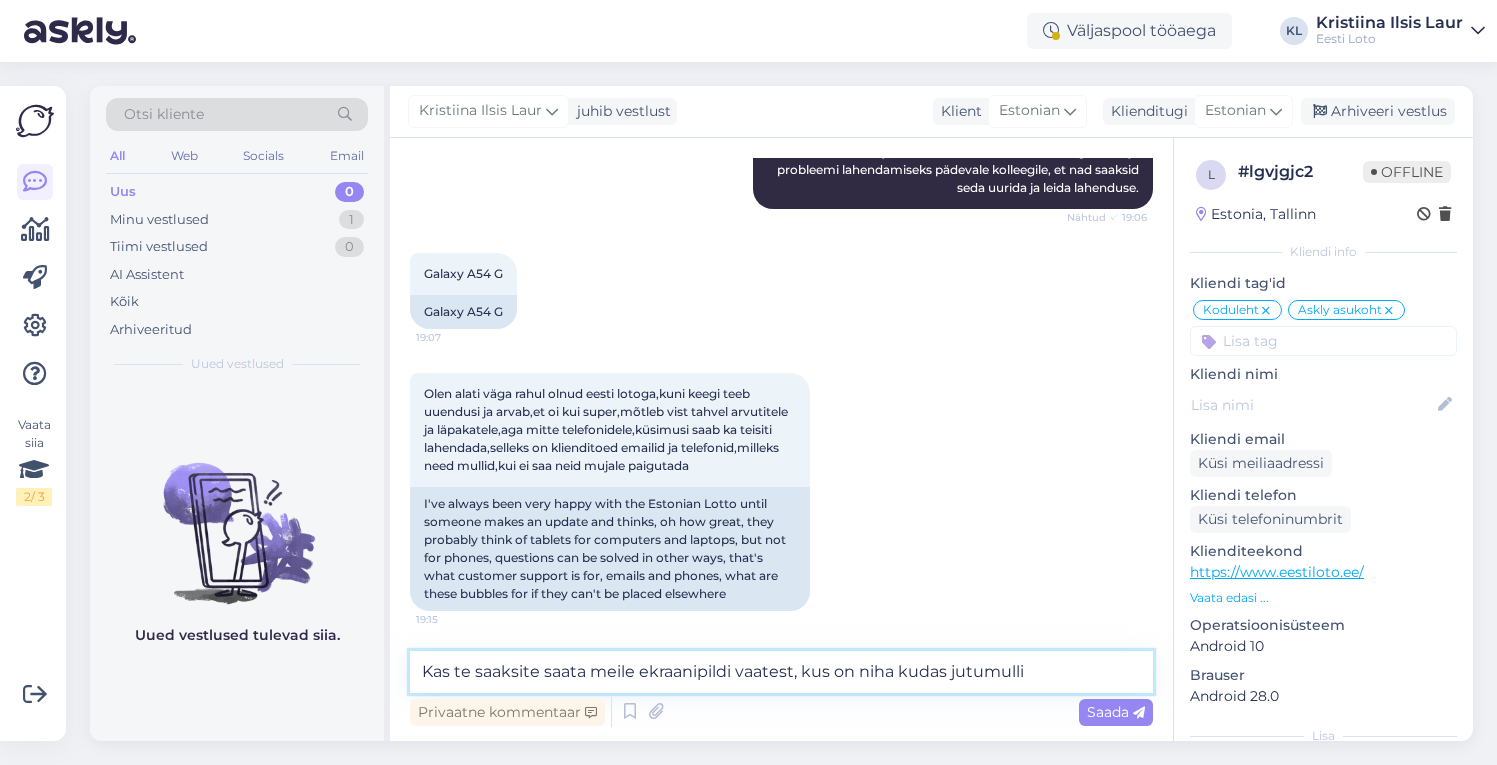 click on "Kas te saaksite saata meile ekraanipildi vaatest, kus on niha kudas jutumulli" at bounding box center (781, 672) 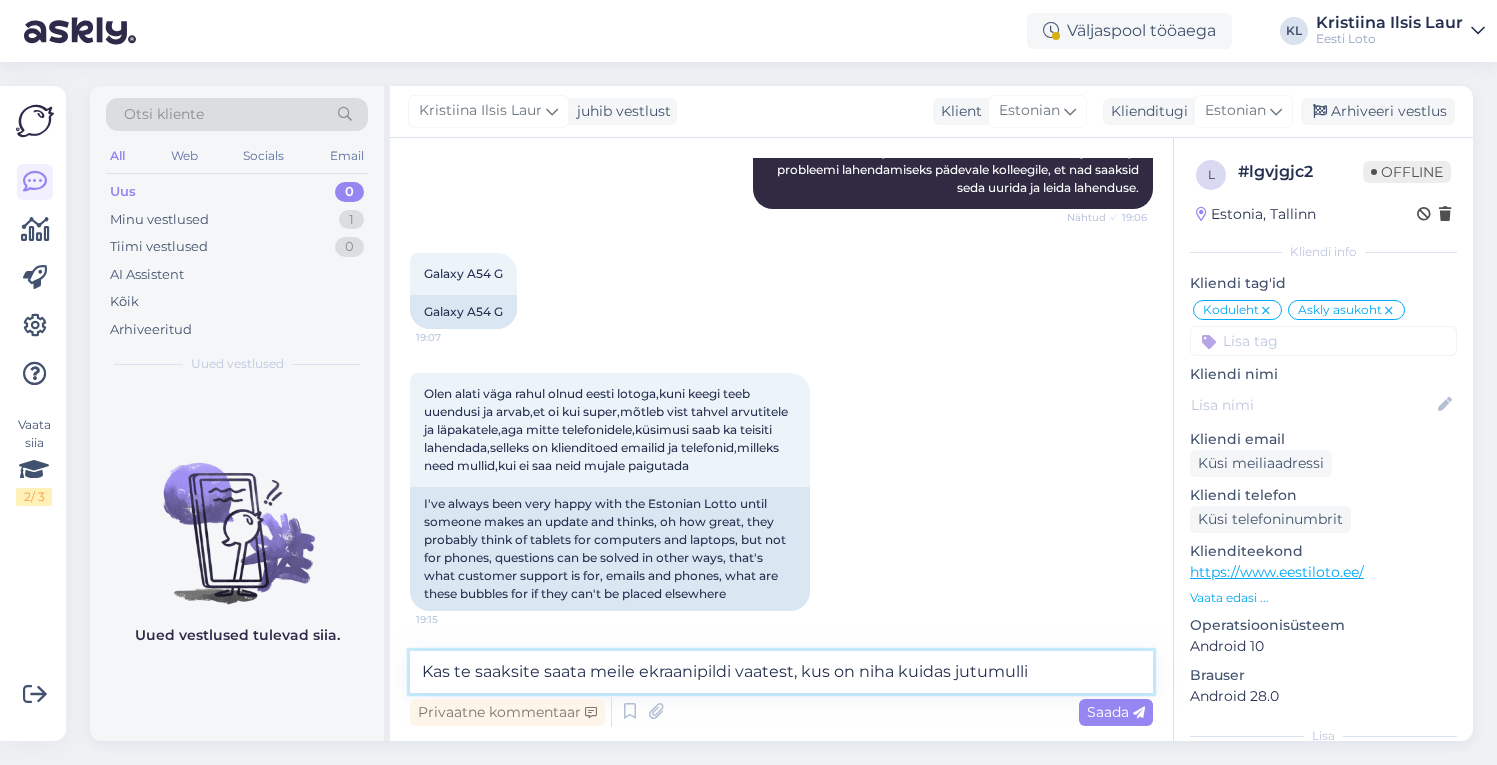 click on "Kas te saaksite saata meile ekraanipildi vaatest, kus on niha kuidas jutumulli" at bounding box center (781, 672) 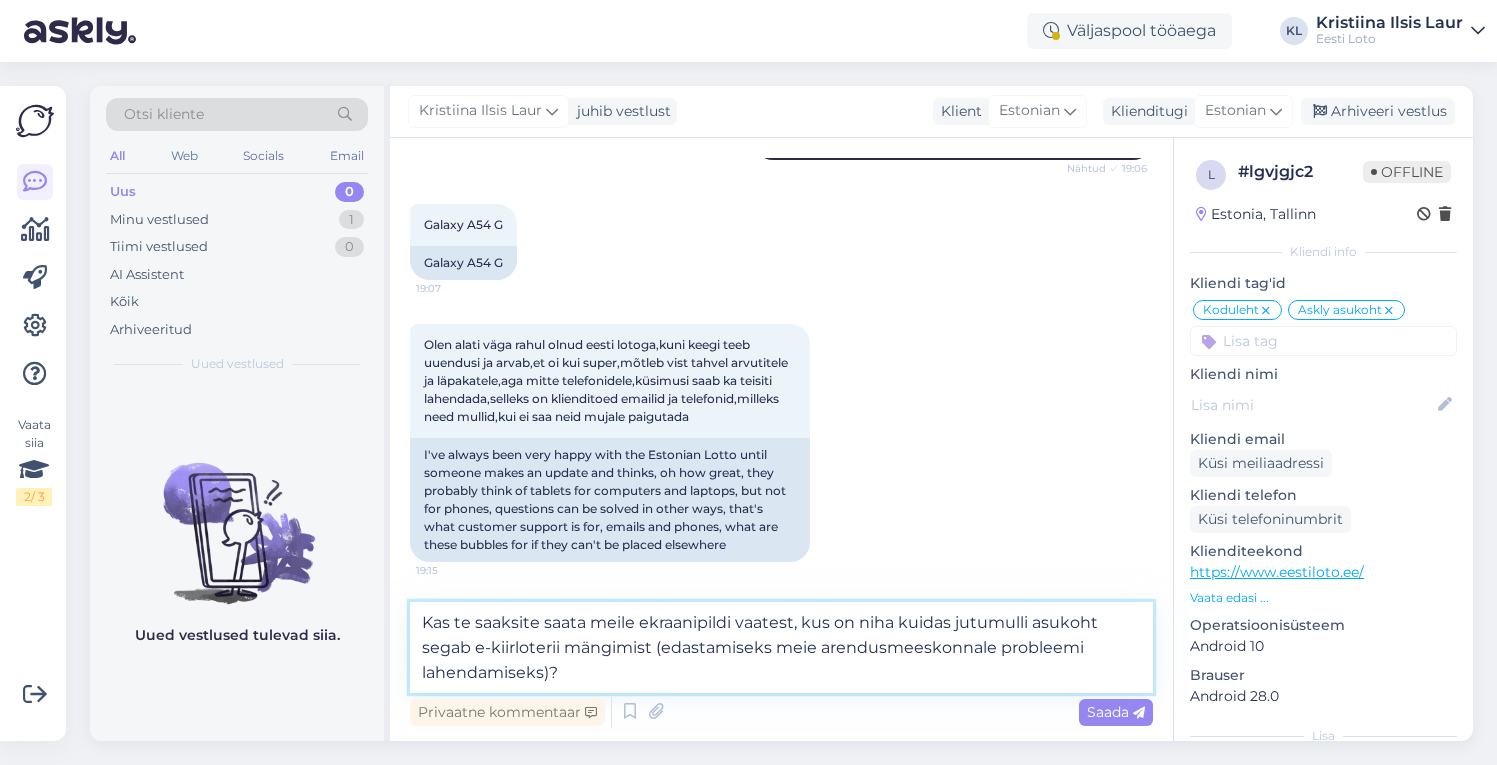 click on "Kas te saaksite saata meile ekraanipildi vaatest, kus on niha kuidas jutumulli asukoht segab e-kiirloterii mängimist (edastamiseks meie arendusmeeskonnale probleemi lahendamiseks)?" at bounding box center (781, 647) 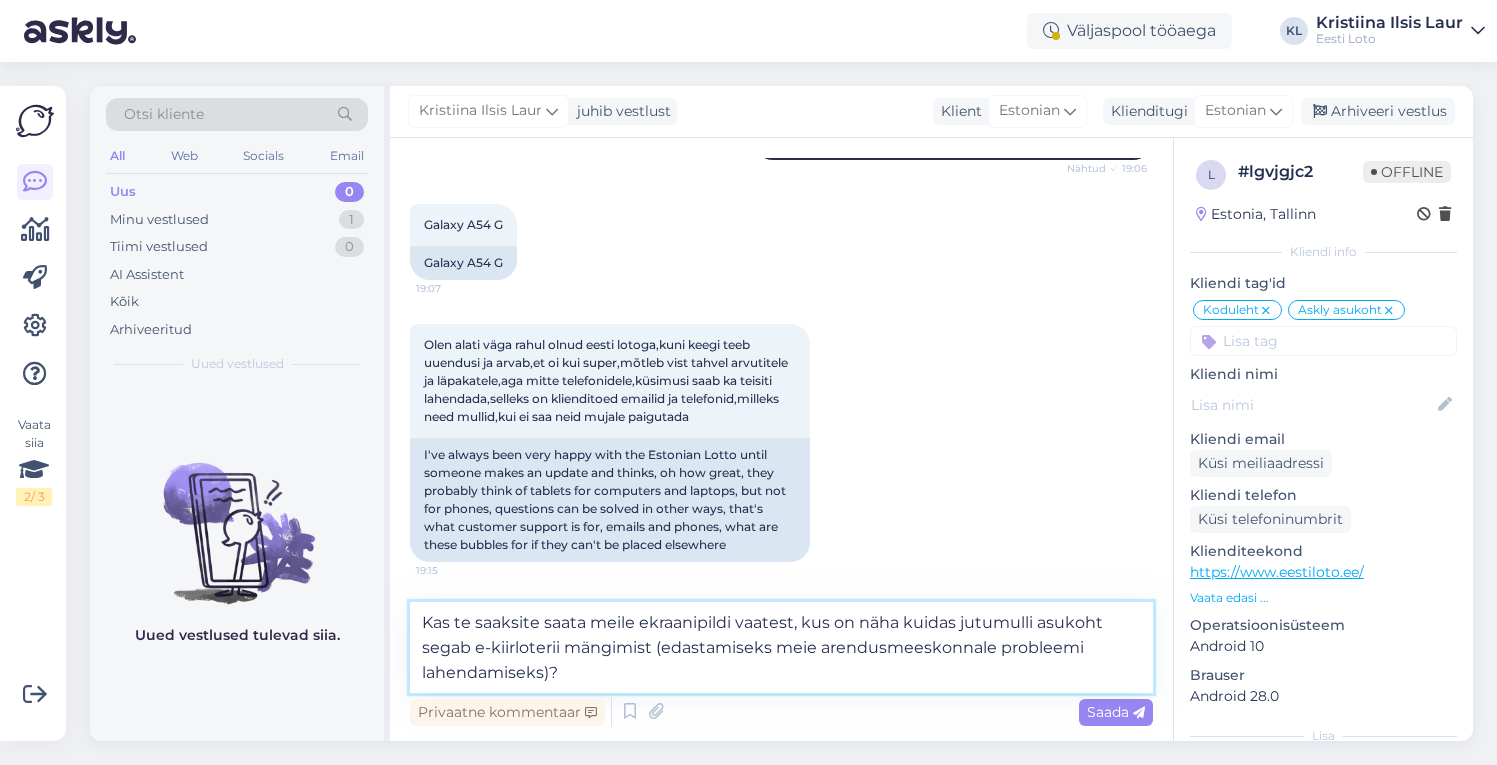 click on "Kas te saaksite saata meile ekraanipildi vaatest, kus on näha kuidas jutumulli asukoht segab e-kiirloterii mängimist (edastamiseks meie arendusmeeskonnale probleemi lahendamiseks)?" at bounding box center [781, 647] 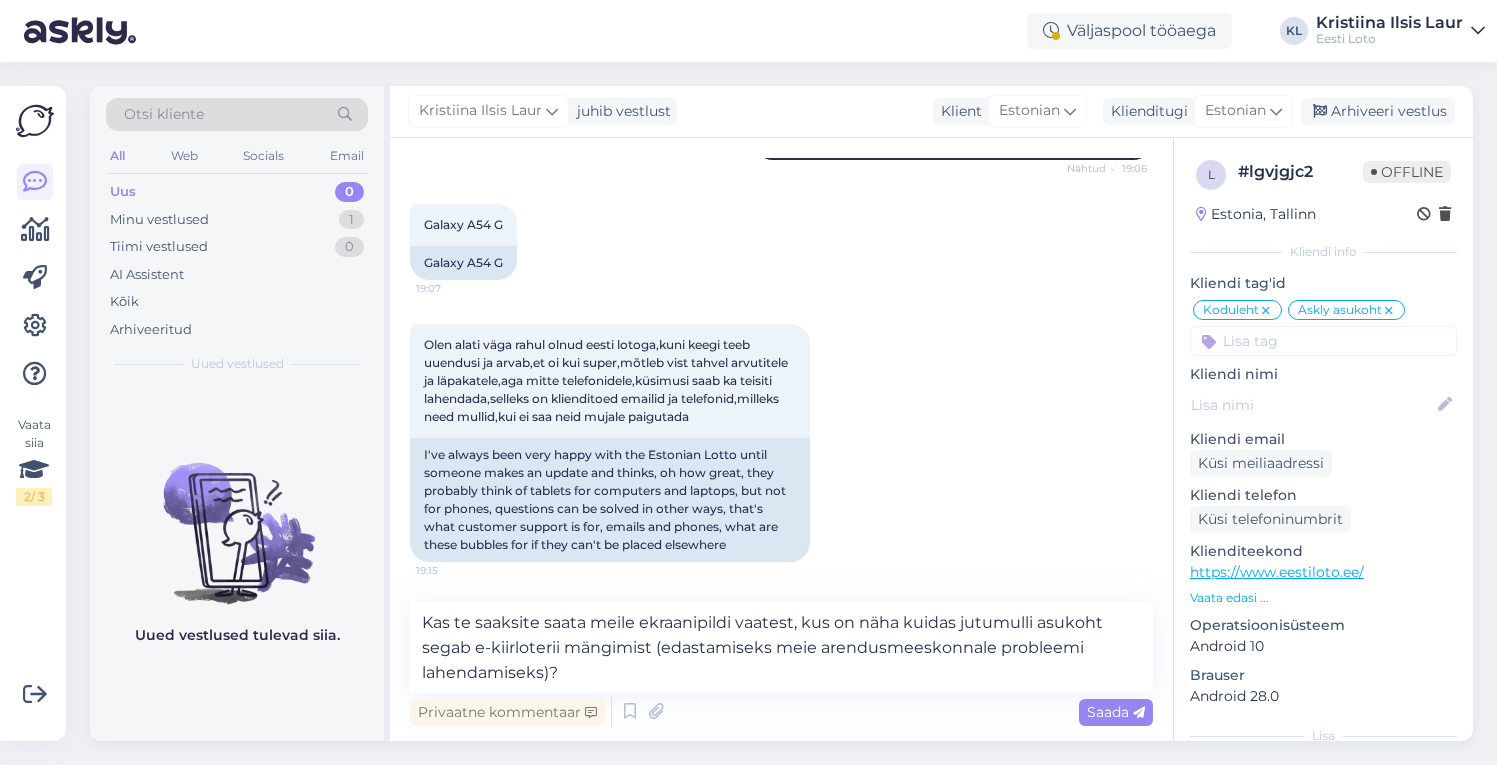 click on "Saada" at bounding box center (1116, 712) 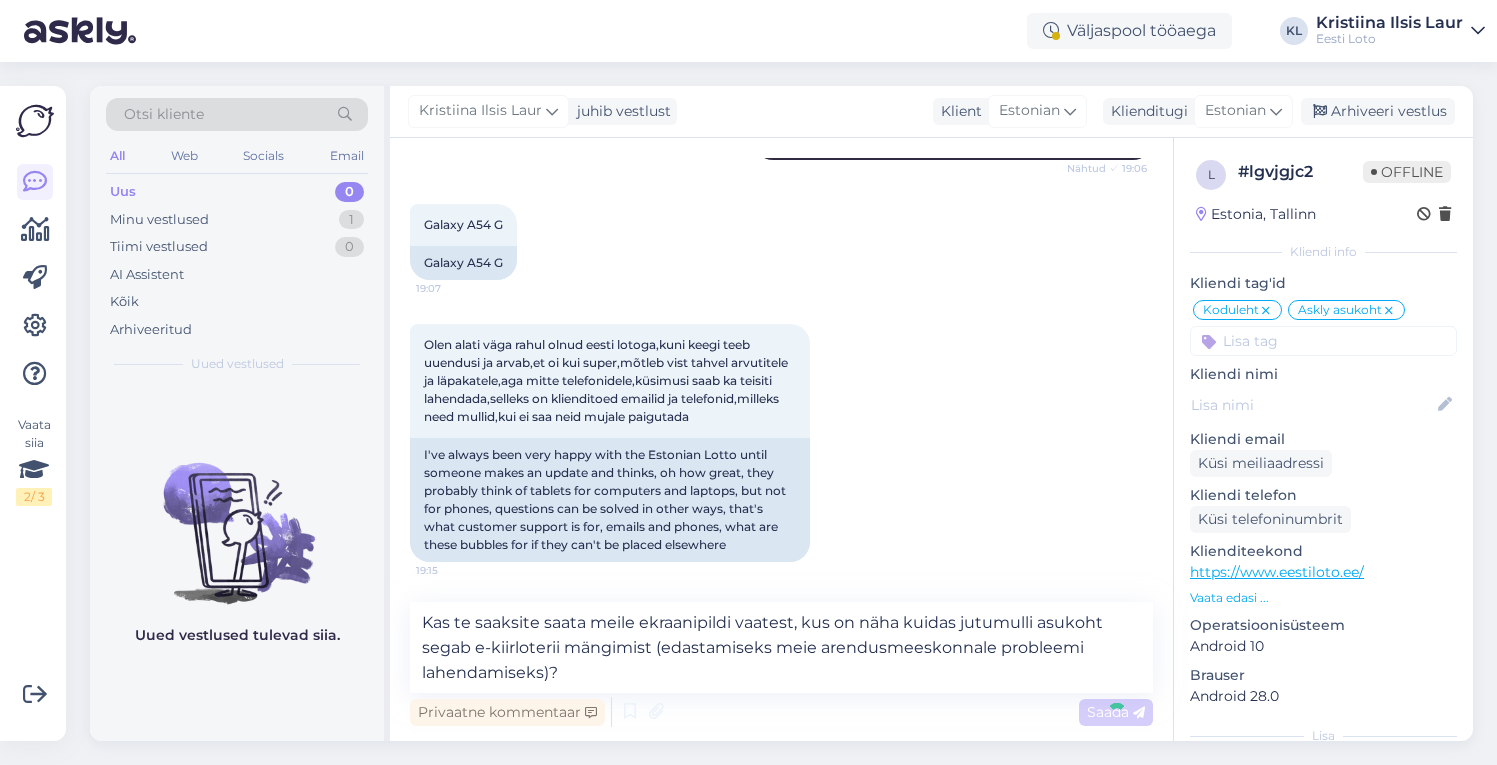 type 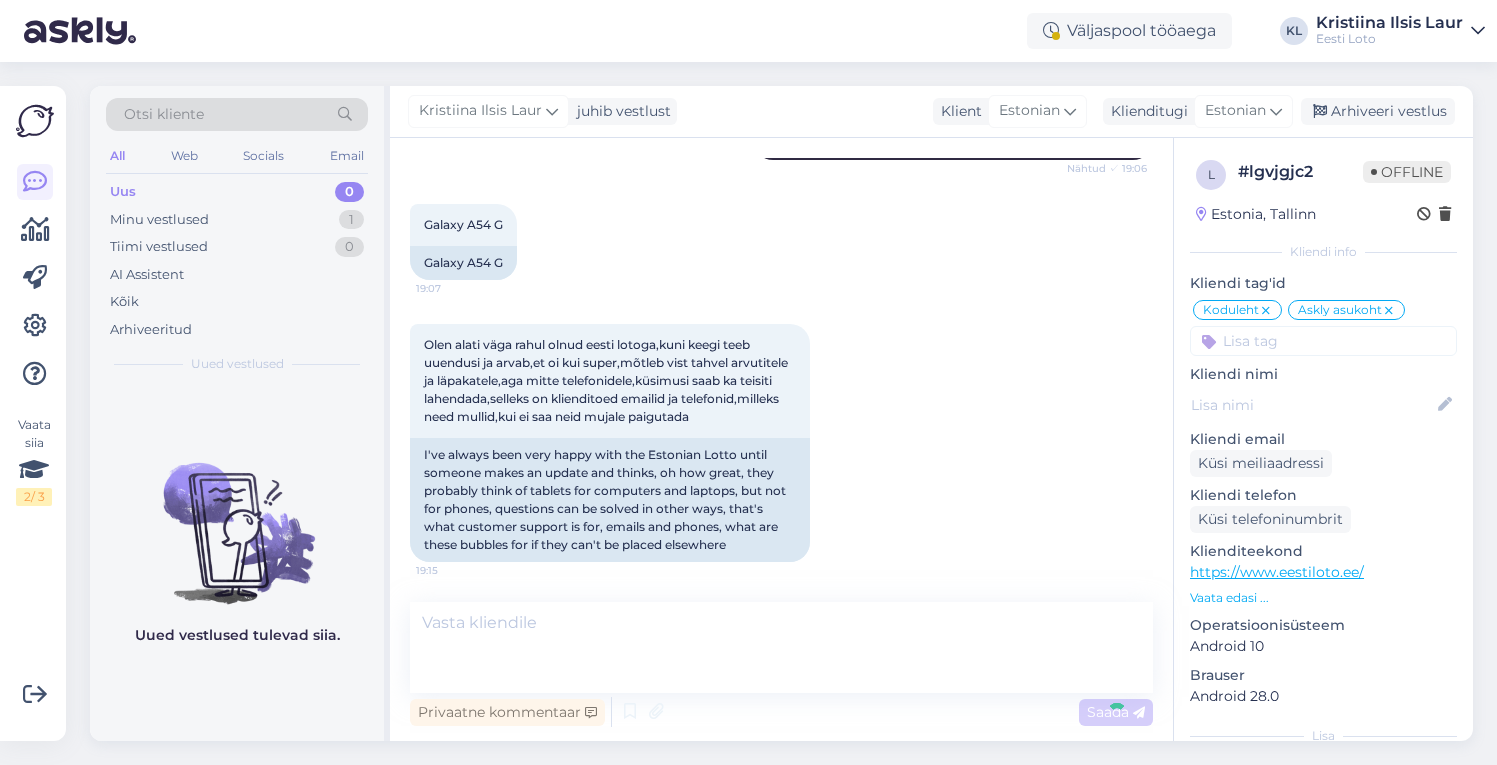 scroll, scrollTop: 4427, scrollLeft: 0, axis: vertical 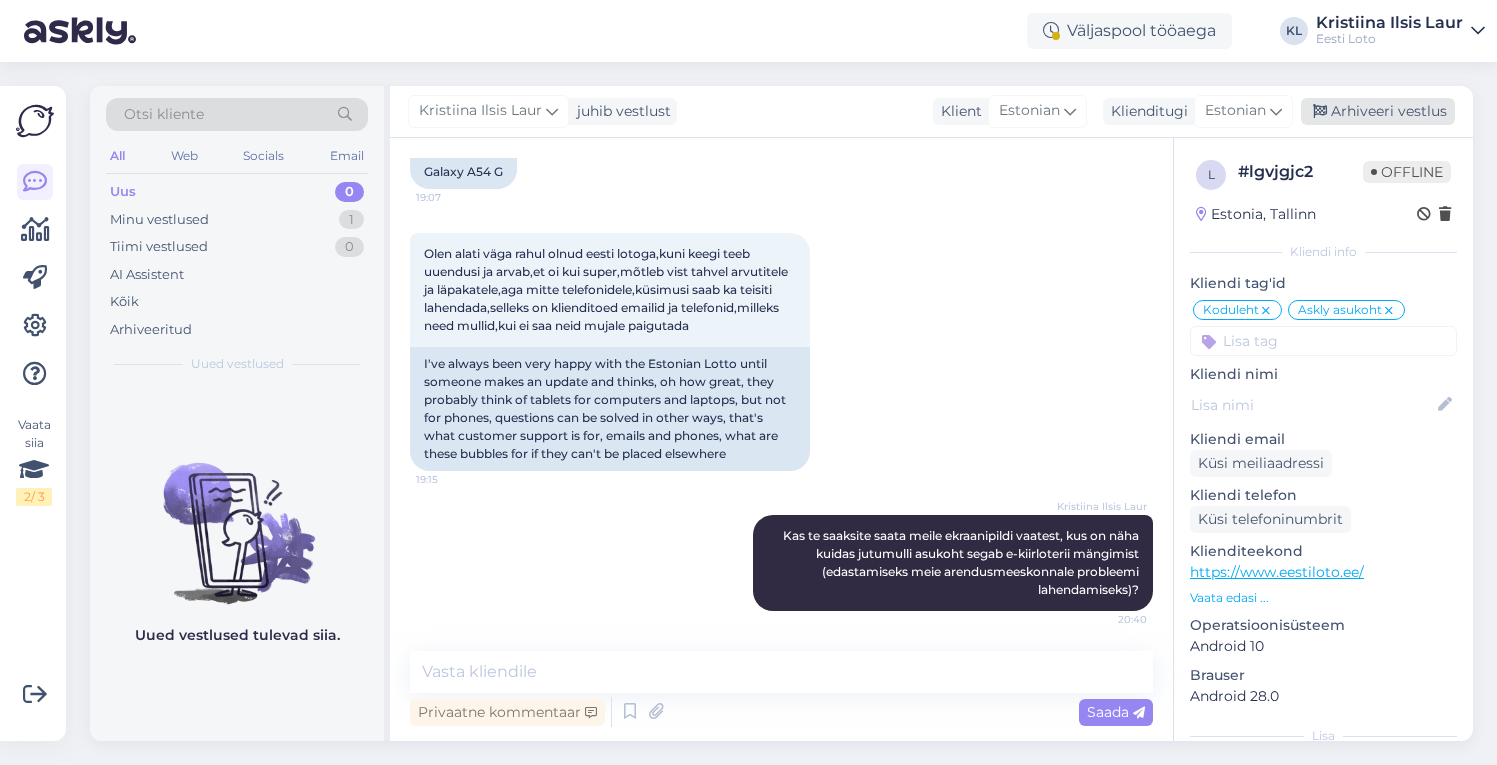 click on "Arhiveeri vestlus" at bounding box center [1378, 111] 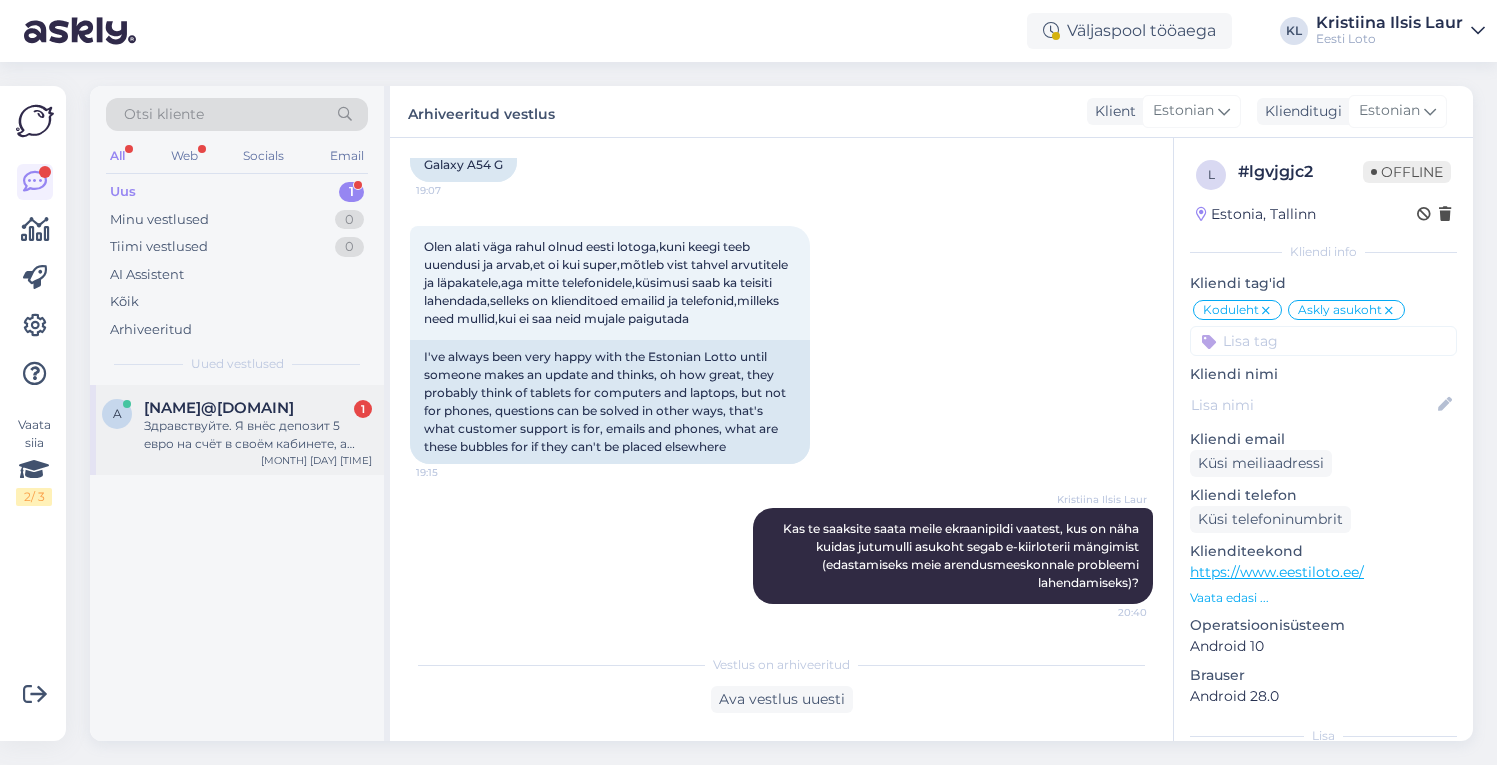 click on "Здравствуйте. Я внёс депозит 5 евро на счёт в своём кабинете, а деньги не зачислили. Прошу начислить 5 евро мне на счёт в электронном кабинете." at bounding box center (258, 435) 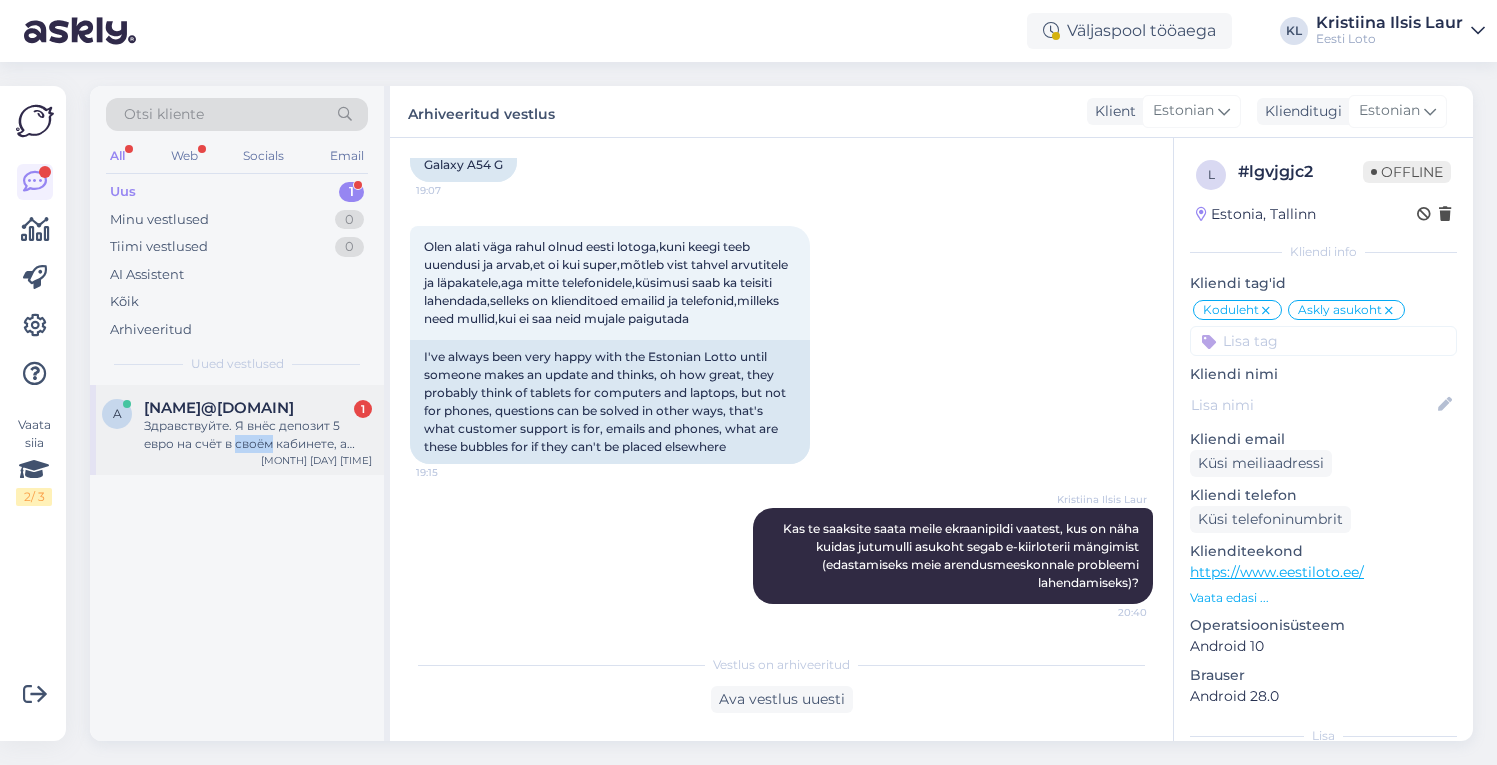 scroll, scrollTop: 0, scrollLeft: 0, axis: both 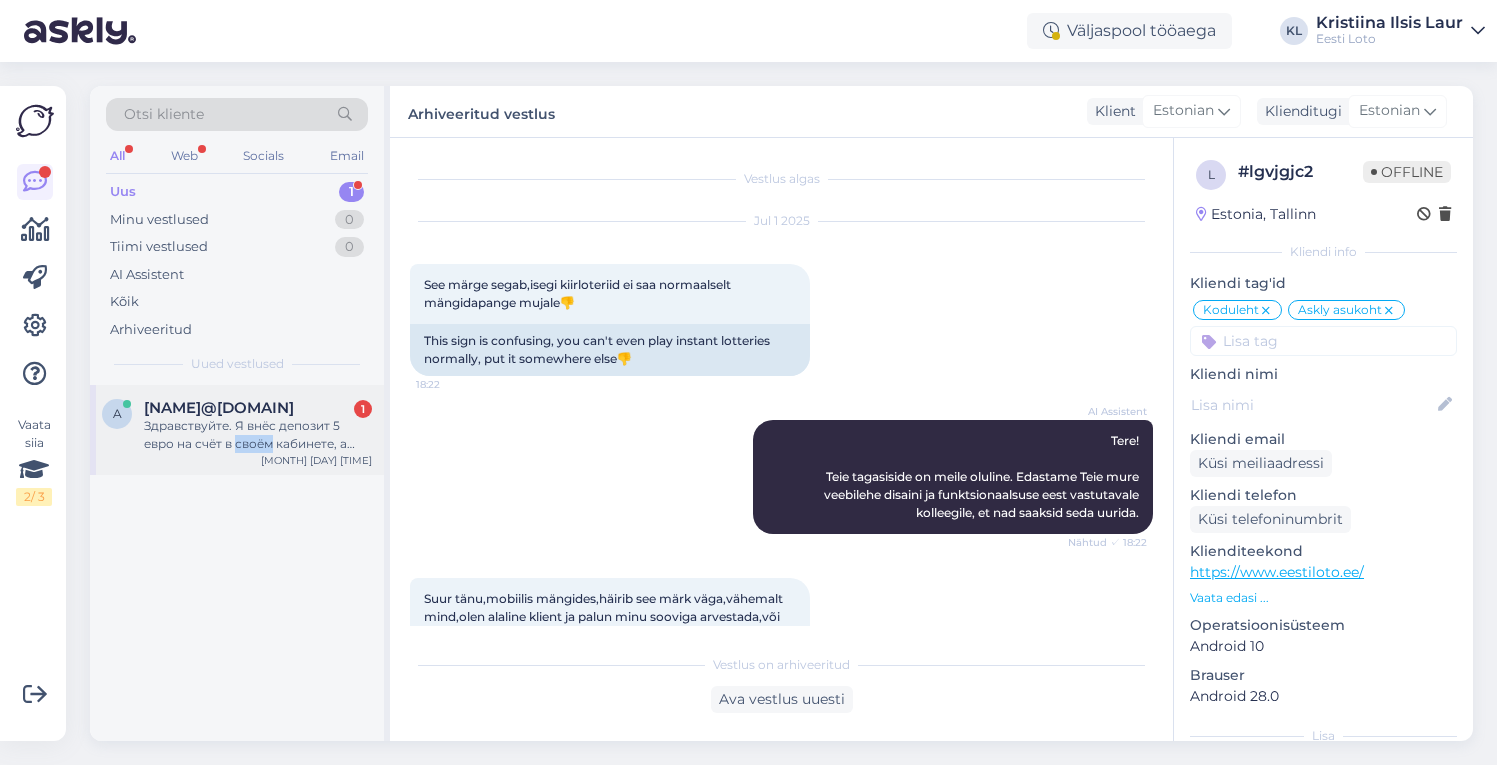 click on "Здравствуйте. Я внёс депозит 5 евро на счёт в своём кабинете, а деньги не зачислили. Прошу начислить 5 евро мне на счёт в электронном кабинете." at bounding box center (258, 435) 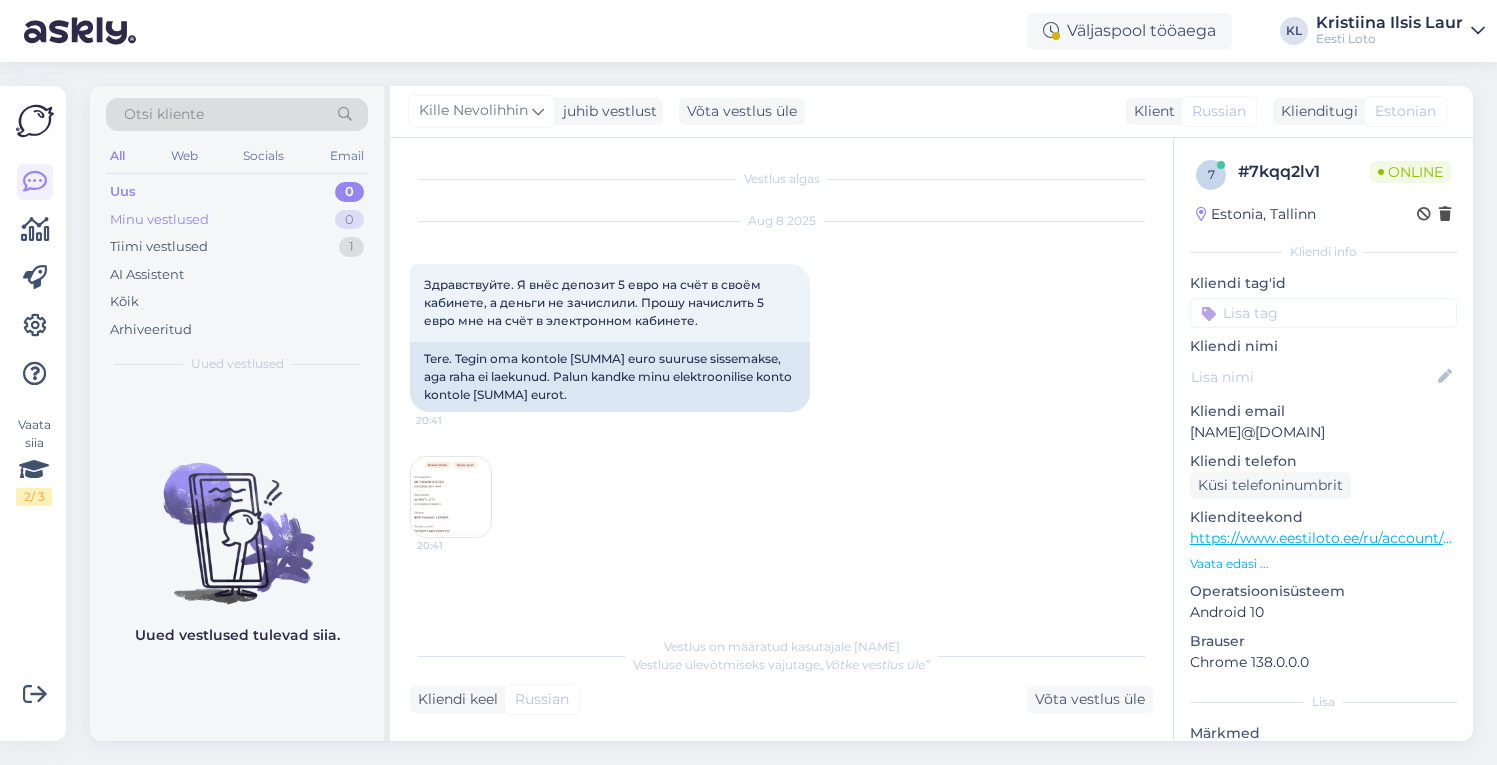 scroll, scrollTop: 216, scrollLeft: 0, axis: vertical 